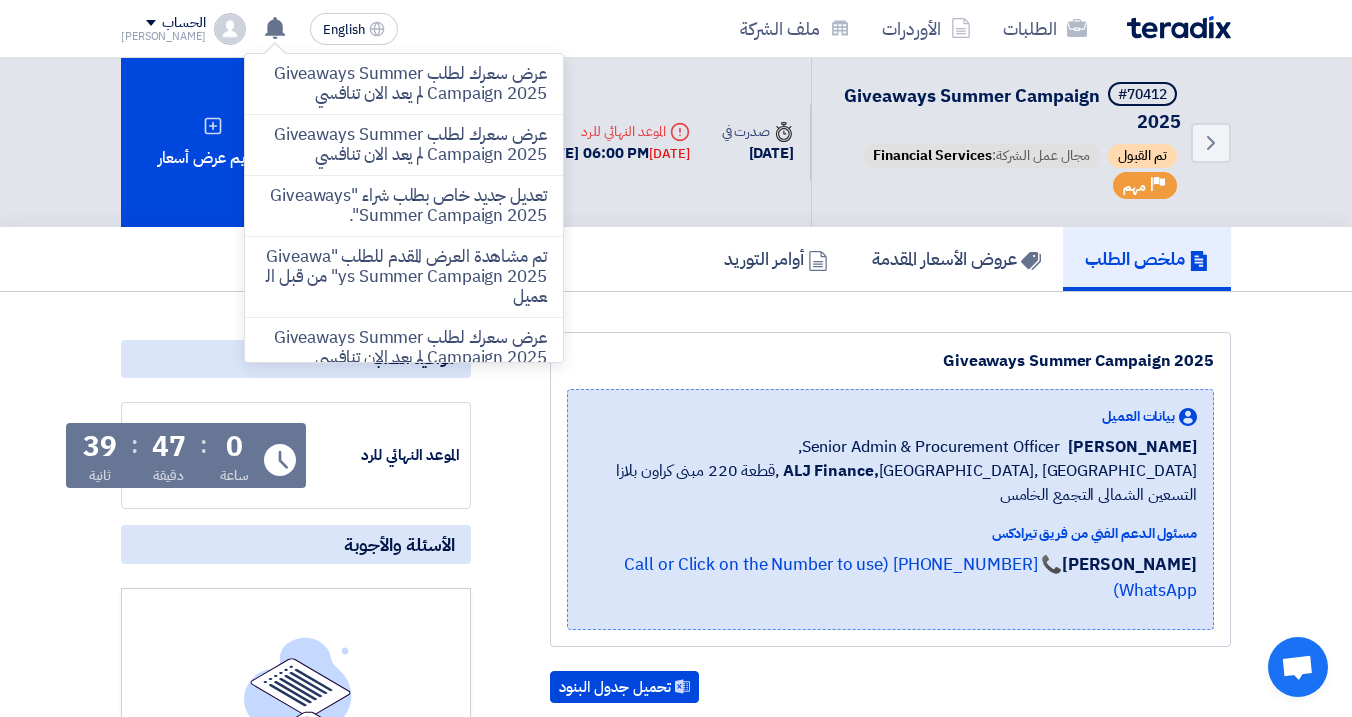 scroll, scrollTop: 0, scrollLeft: 0, axis: both 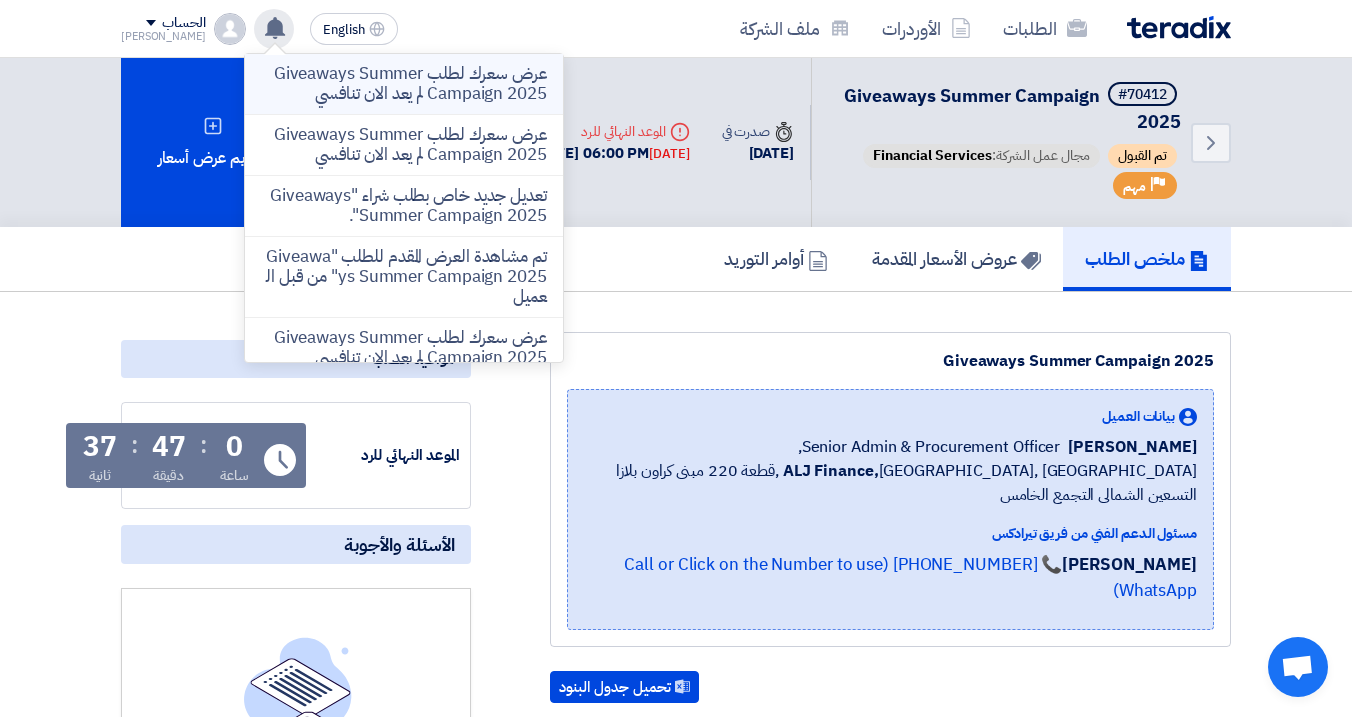 click on "عرض سعرك لطلب Giveaways Summer Campaign 2025 لم يعد الان تنافسي" 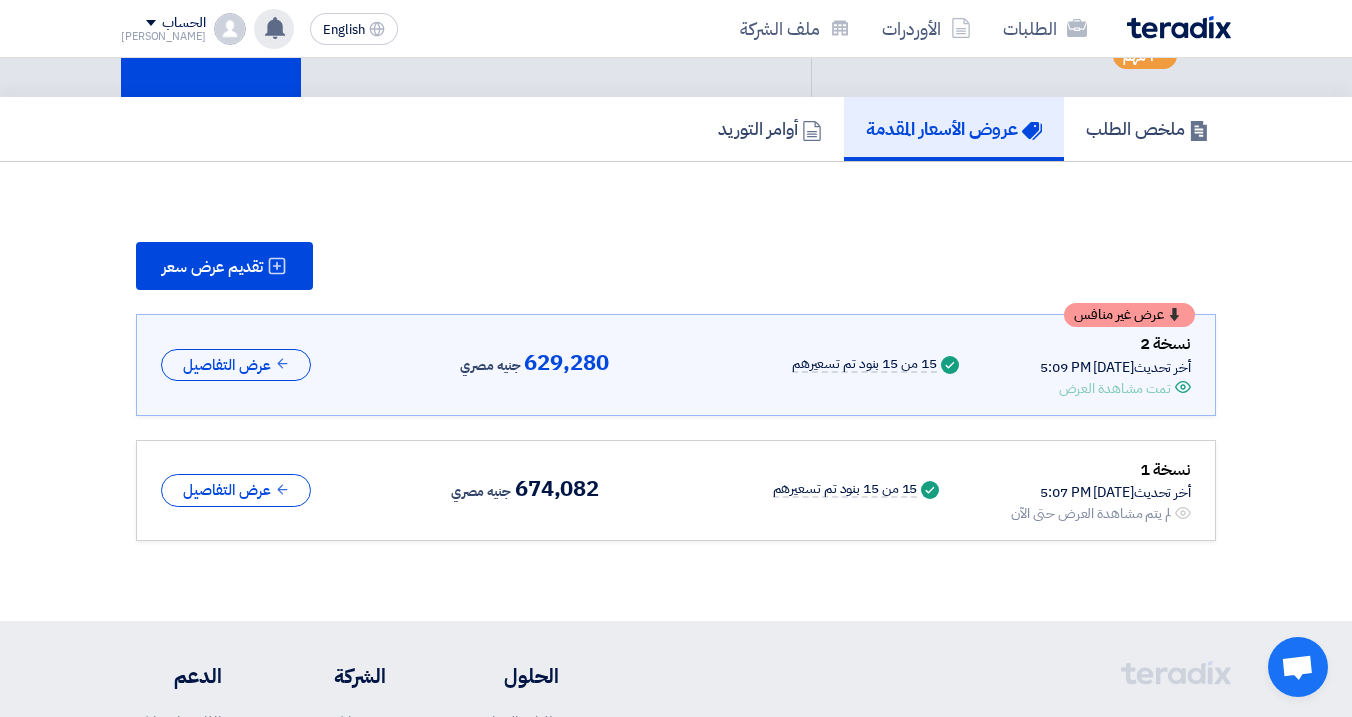 scroll, scrollTop: 136, scrollLeft: 0, axis: vertical 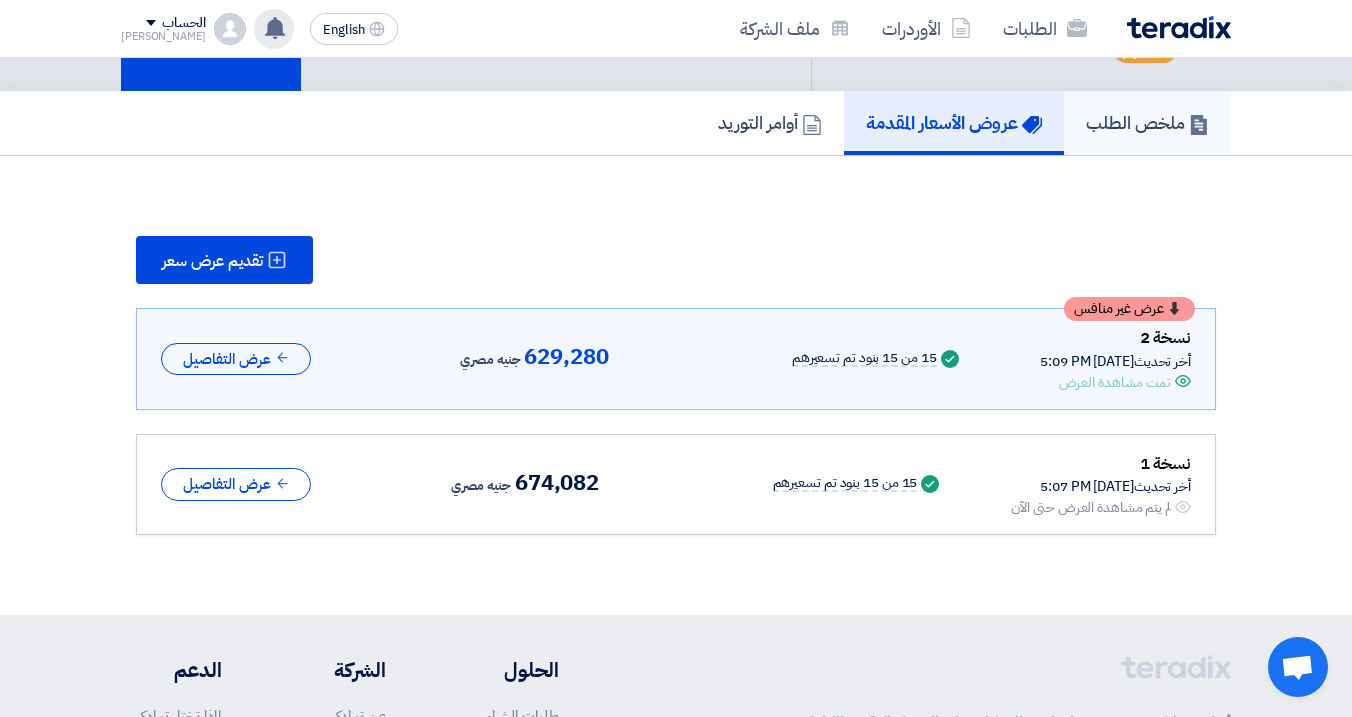 click on "ملخص الطلب" 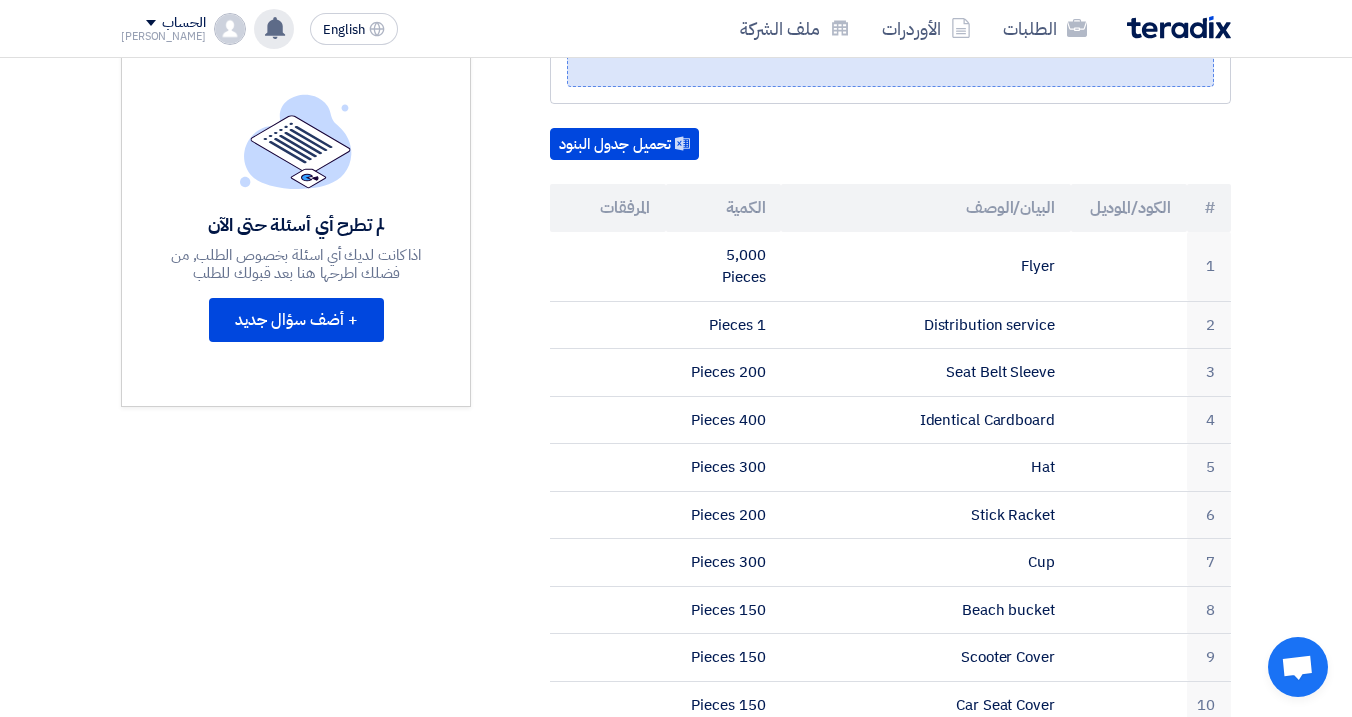 scroll, scrollTop: 0, scrollLeft: 0, axis: both 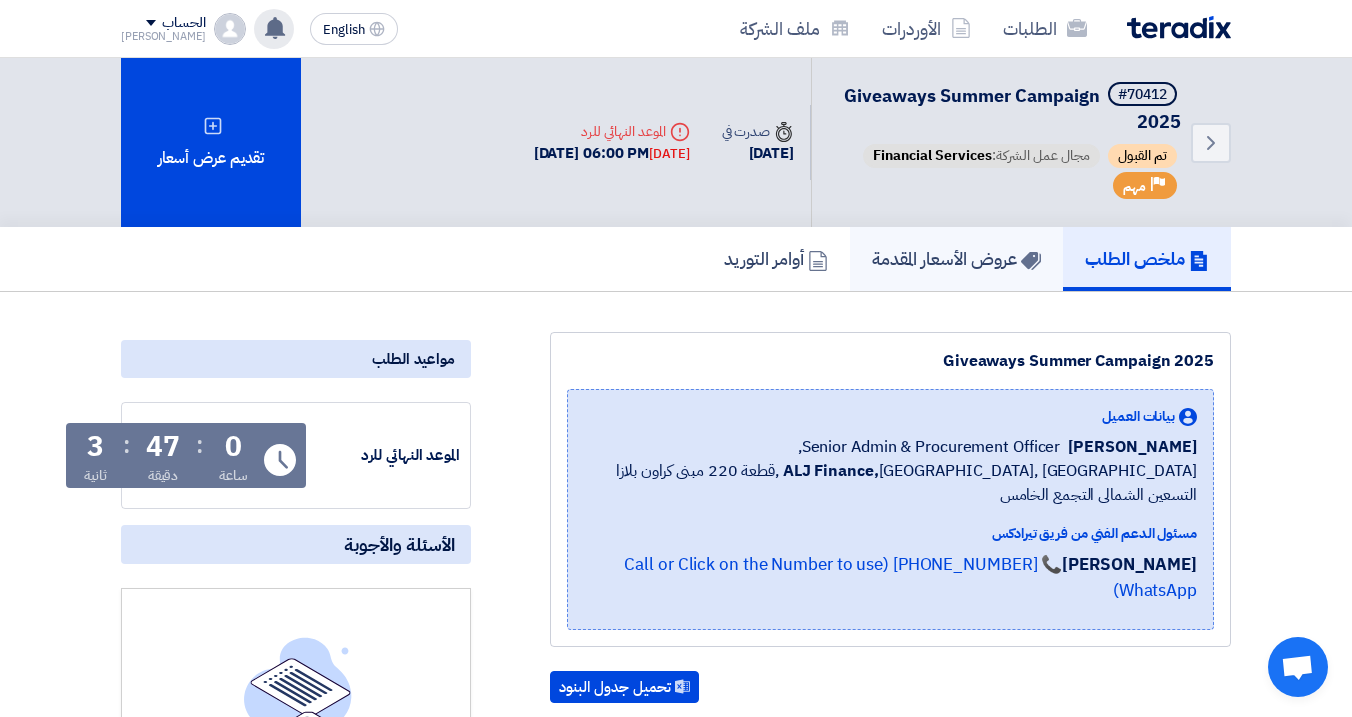 click on "عروض الأسعار المقدمة" 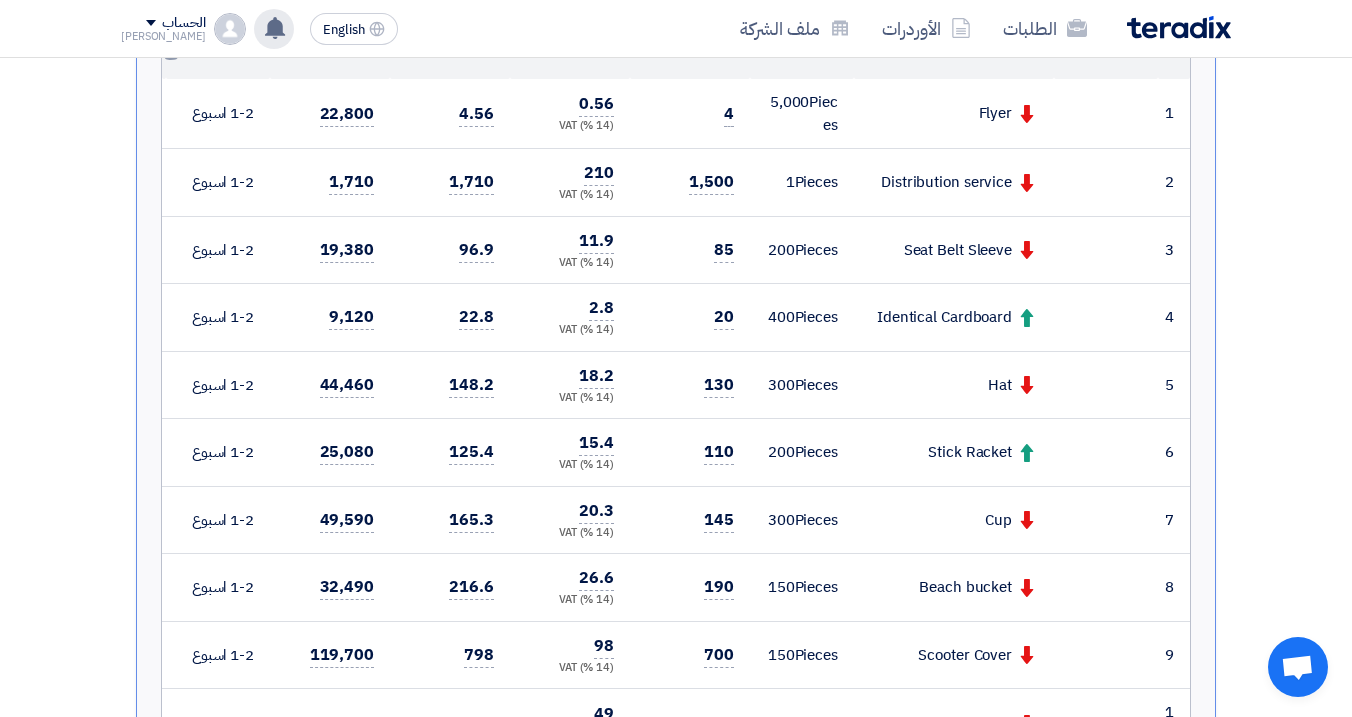 scroll, scrollTop: 769, scrollLeft: 0, axis: vertical 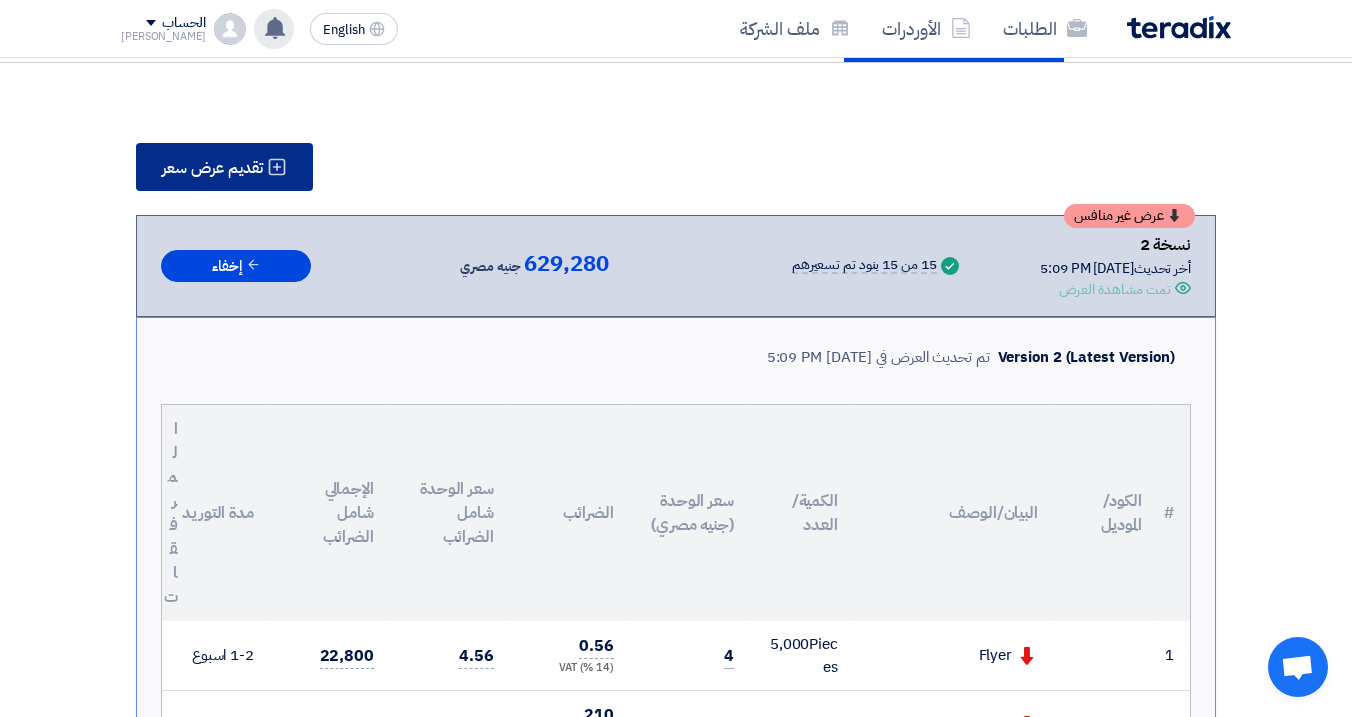 click on "تقديم عرض سعر" 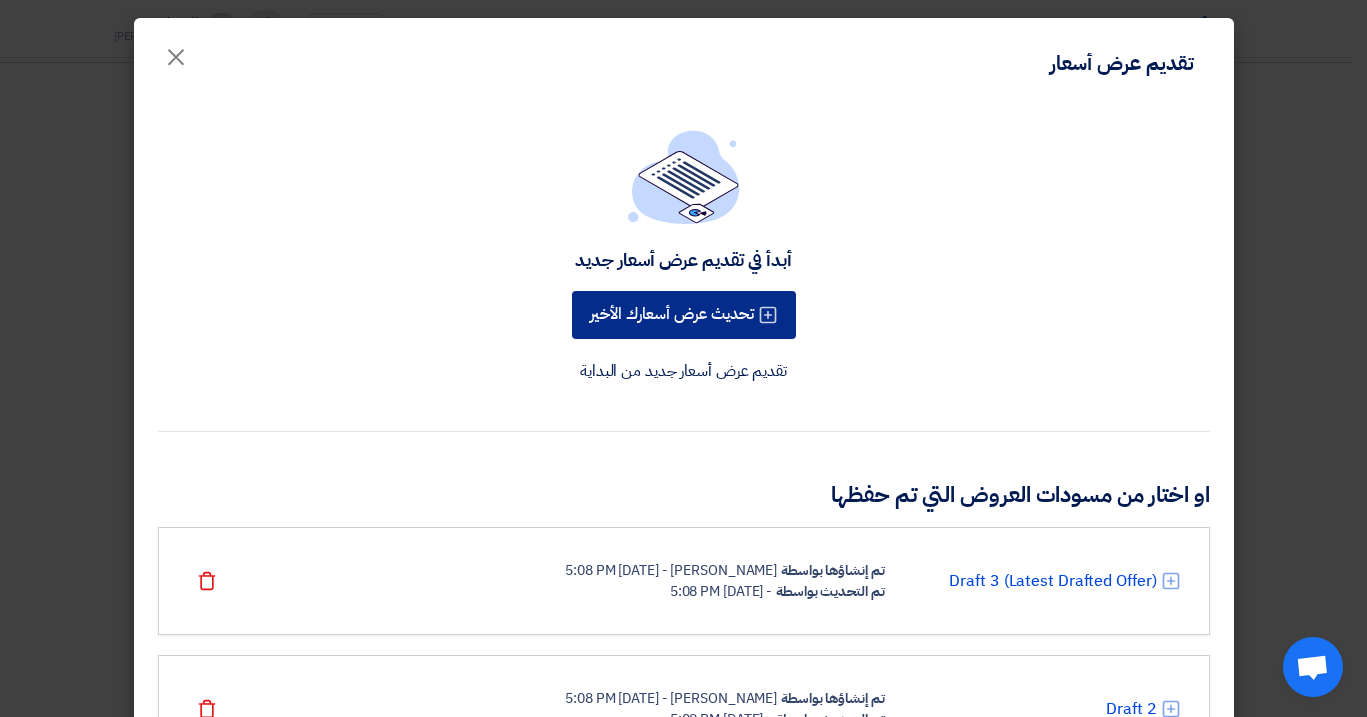 click on "تحديث عرض أسعارك الأخير" 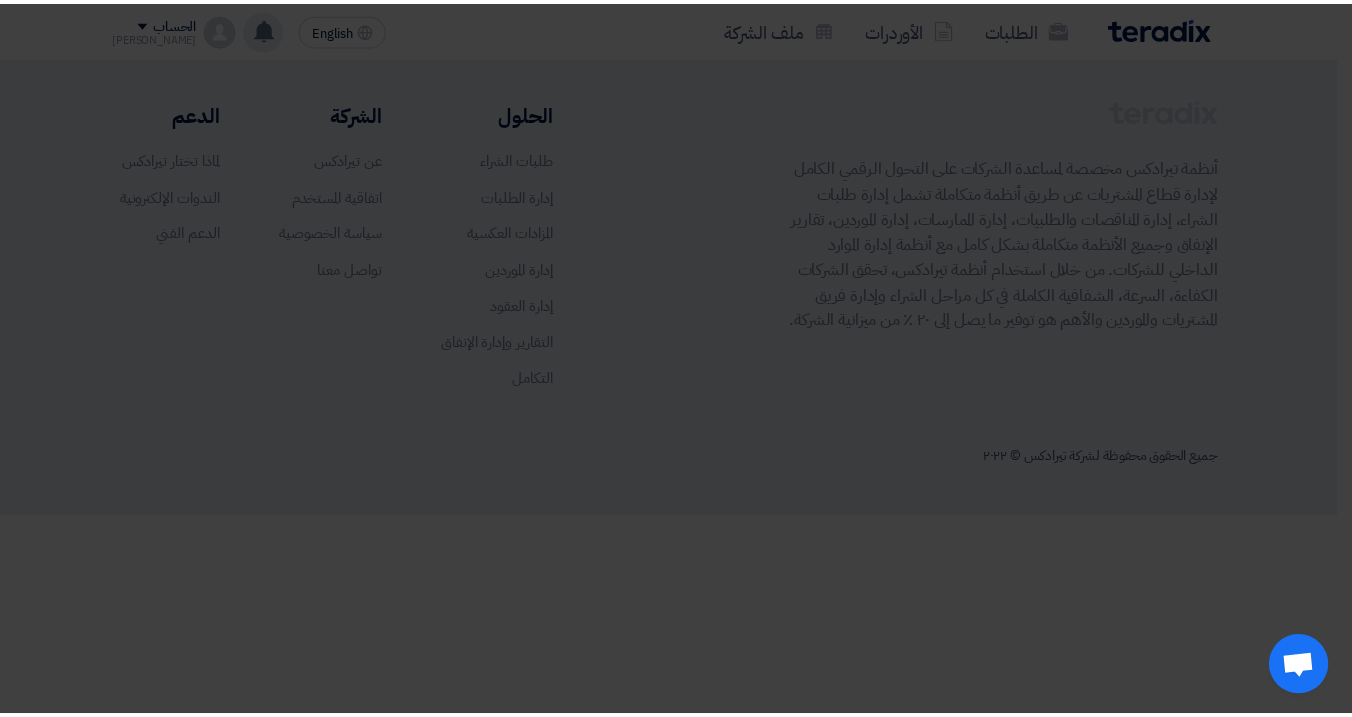 scroll, scrollTop: 0, scrollLeft: 0, axis: both 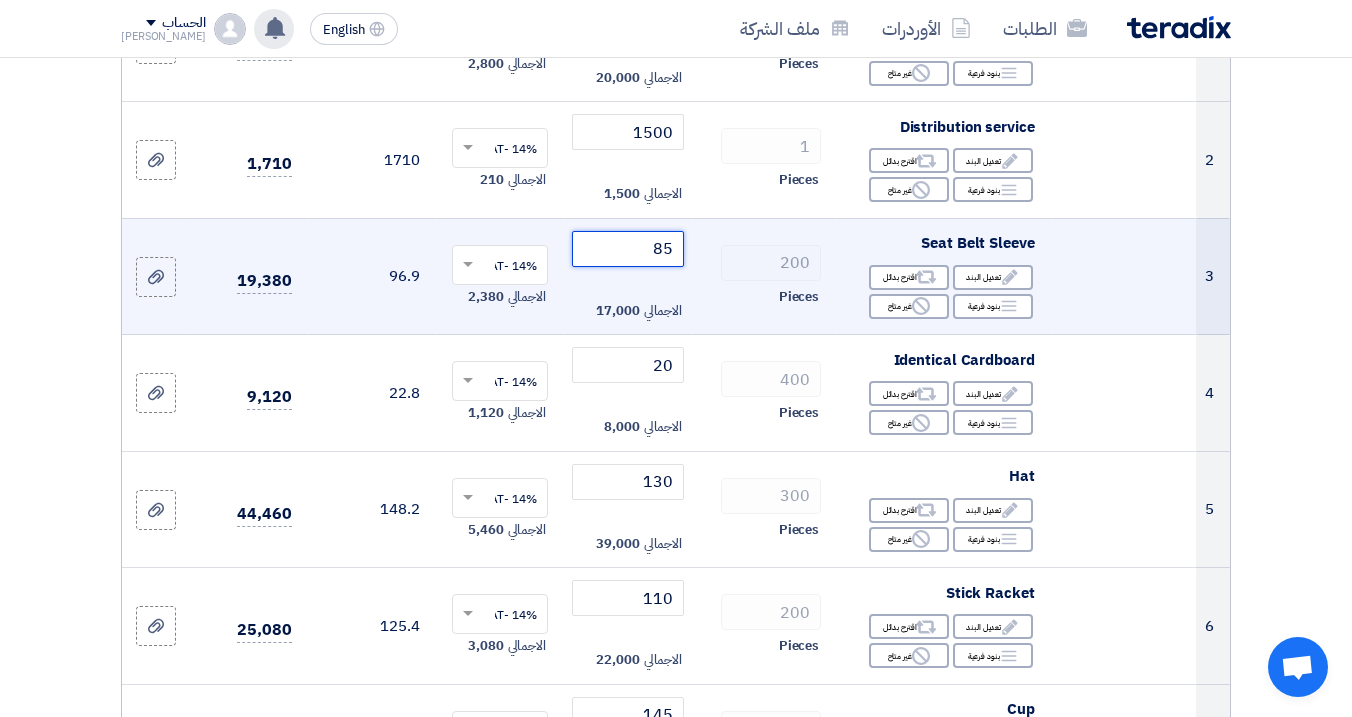 drag, startPoint x: 665, startPoint y: 266, endPoint x: 677, endPoint y: 268, distance: 12.165525 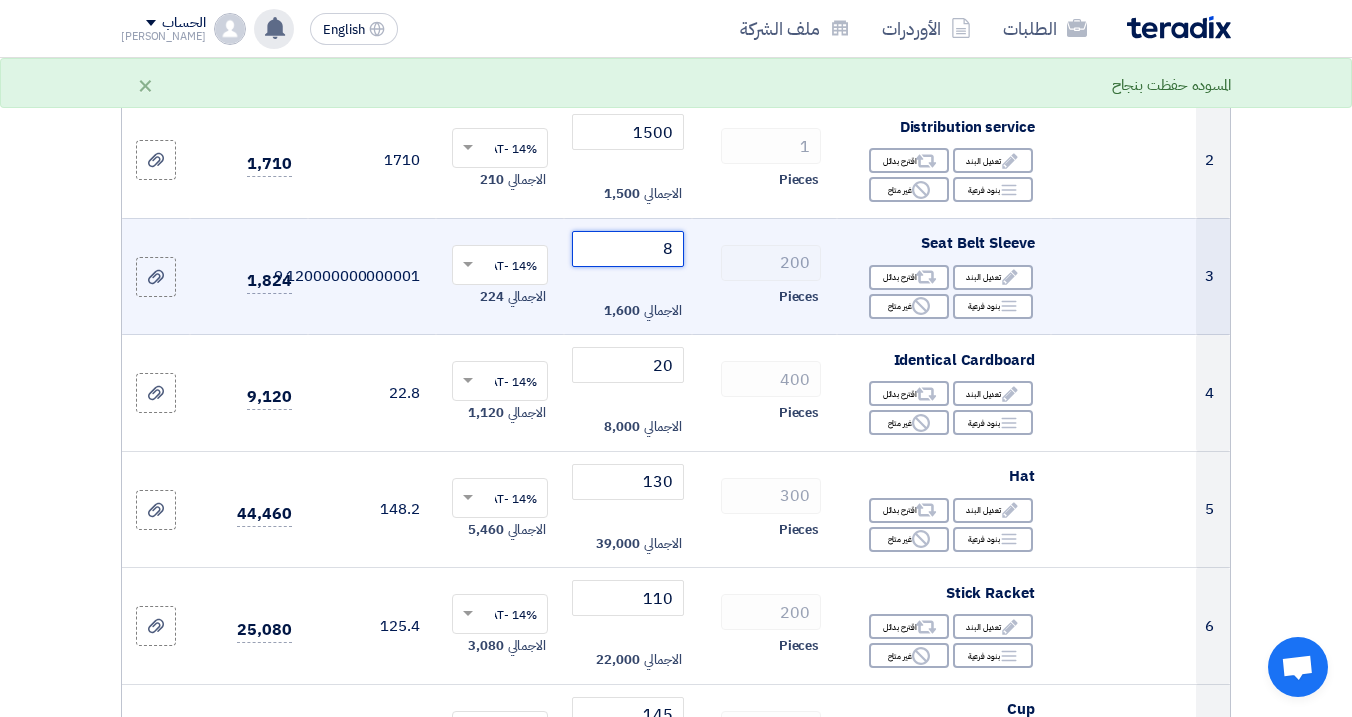 click on "8" 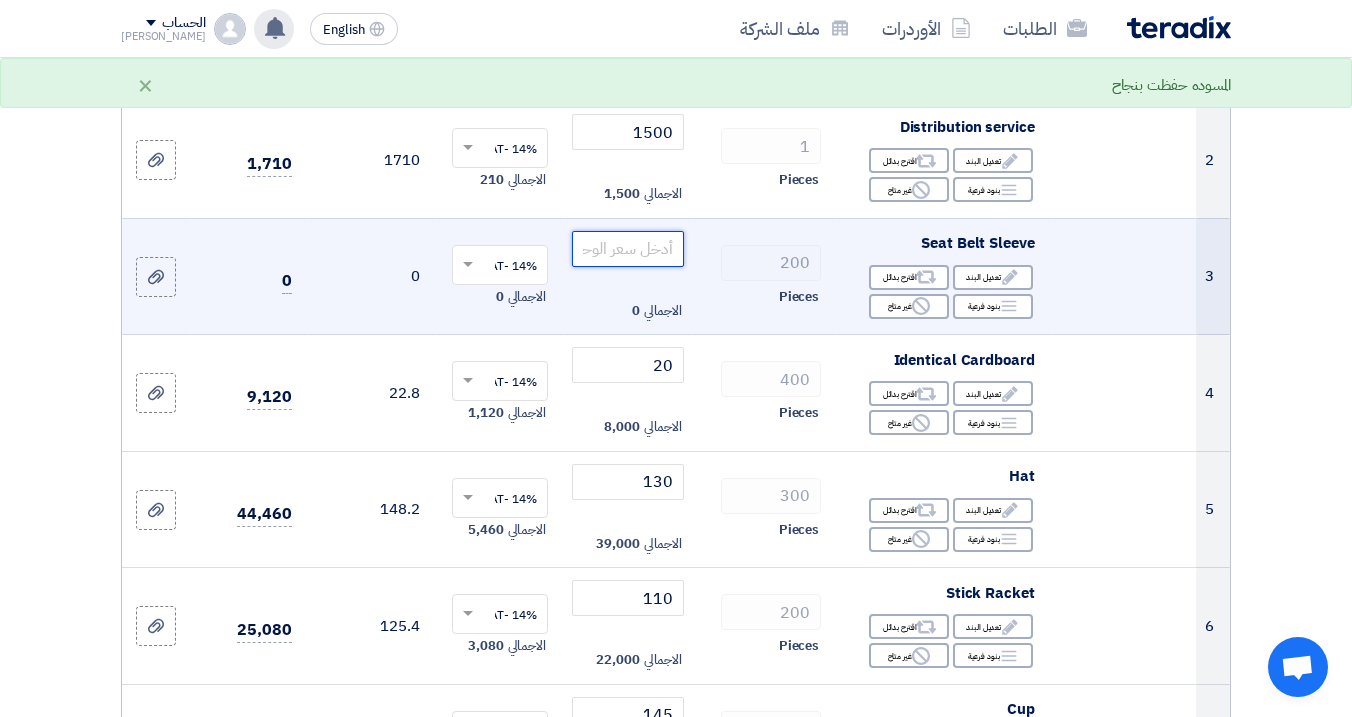 click 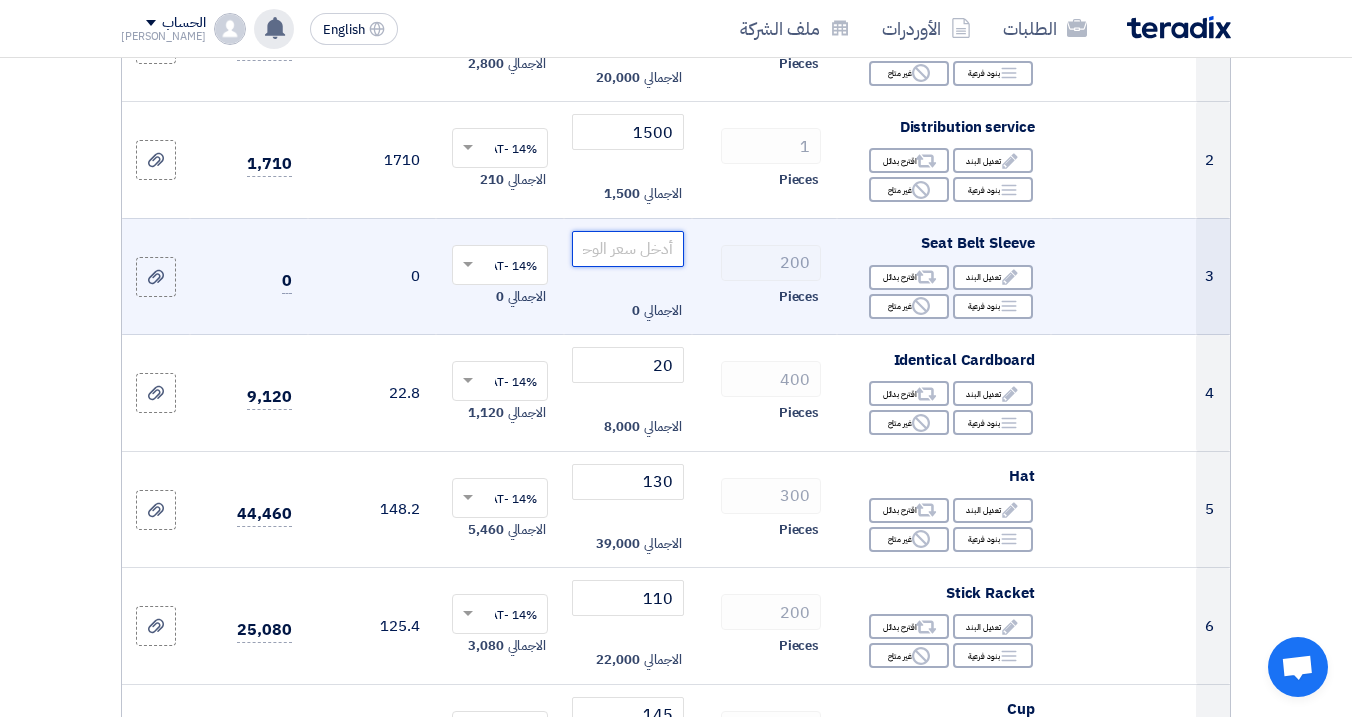 type on "1" 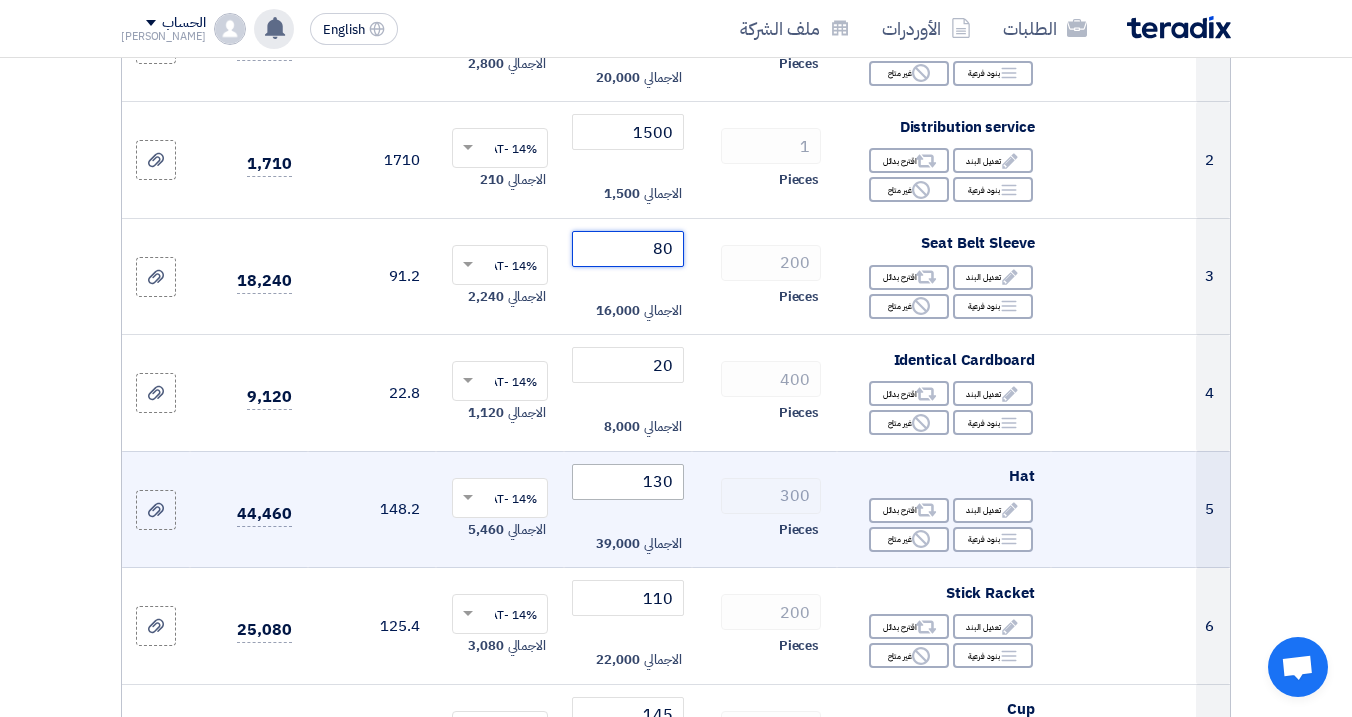 type on "80" 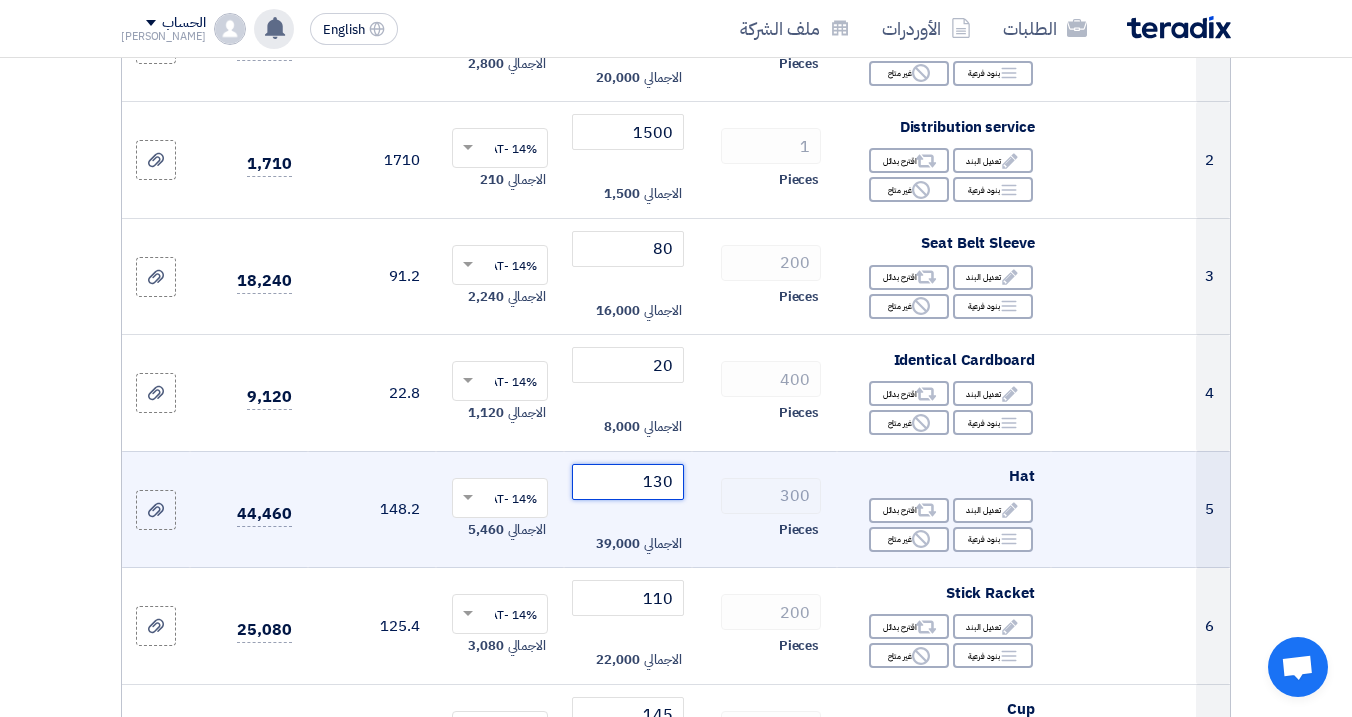 click on "130" 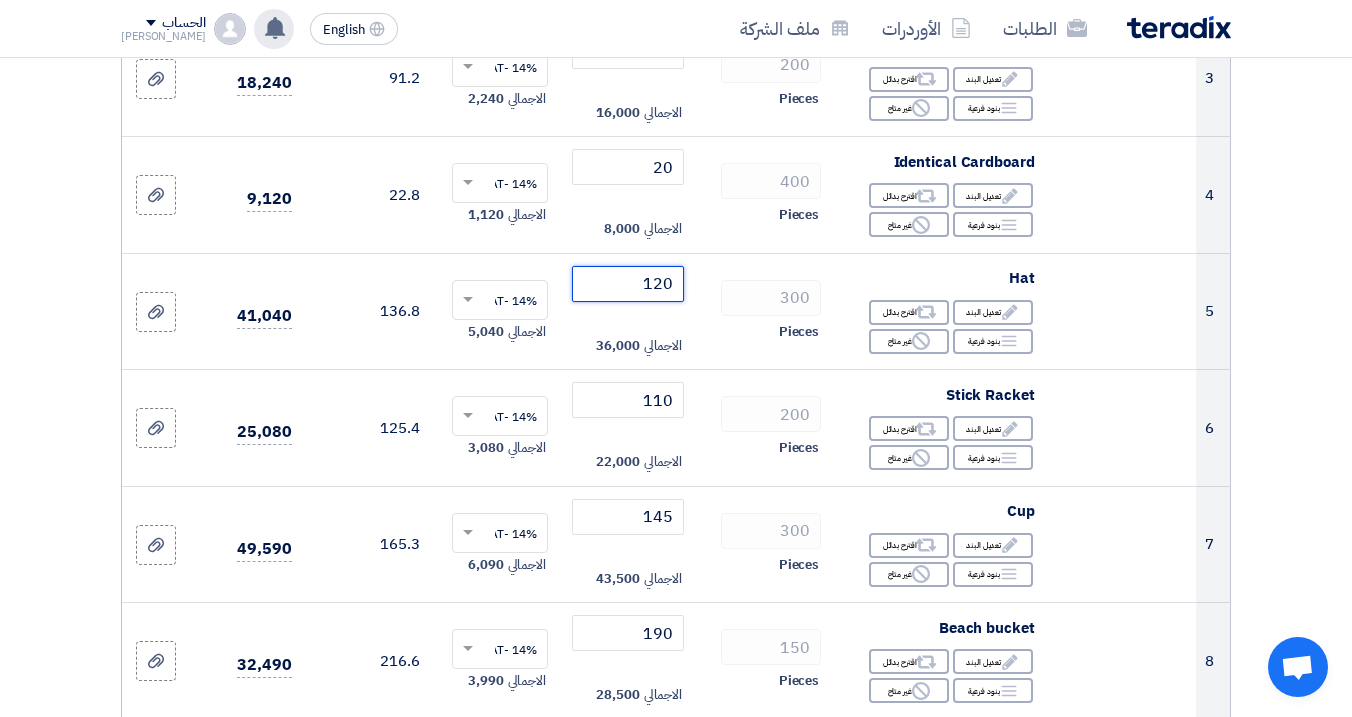 scroll, scrollTop: 610, scrollLeft: 0, axis: vertical 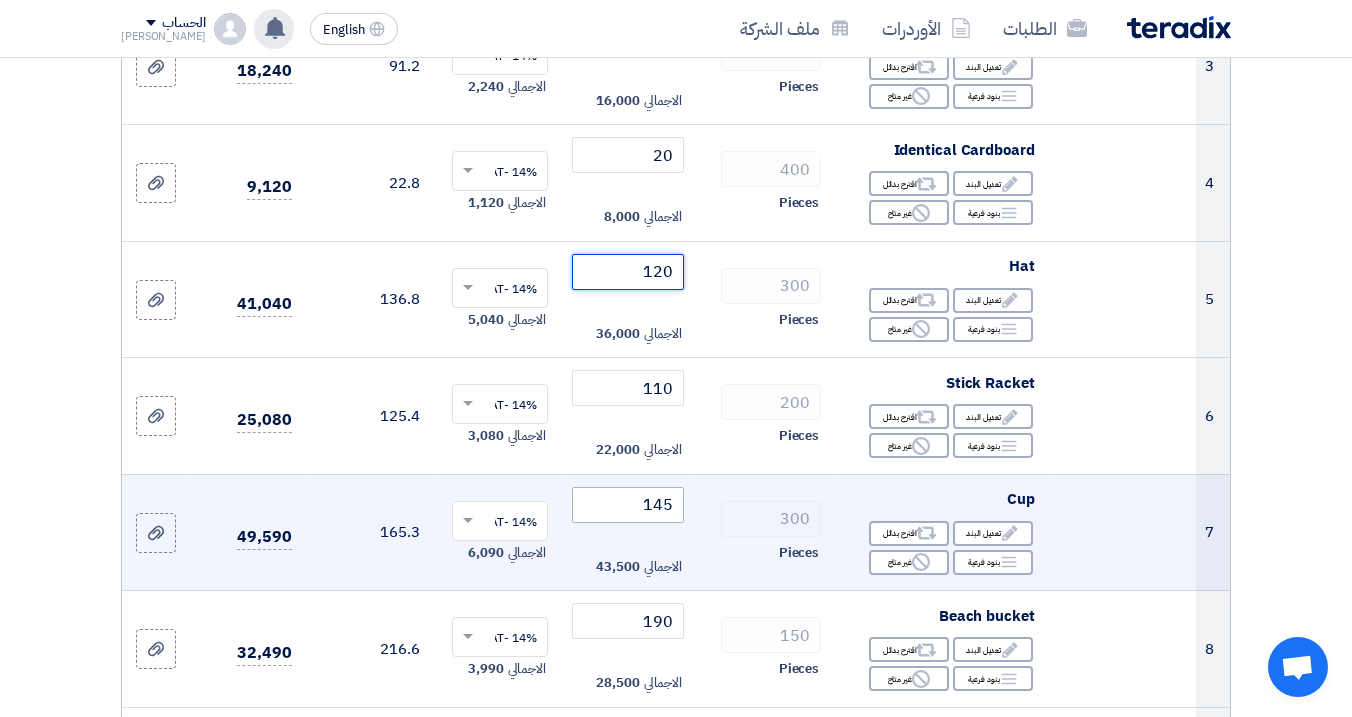 type on "120" 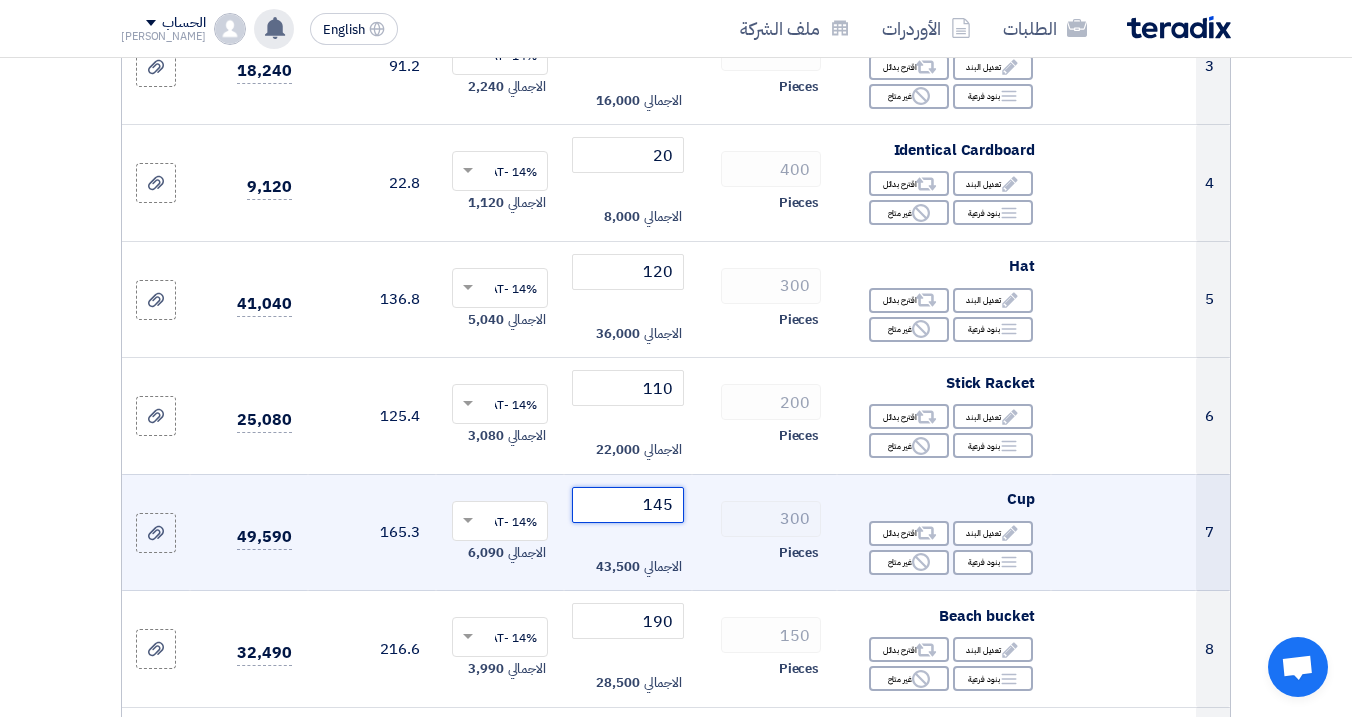 click on "145" 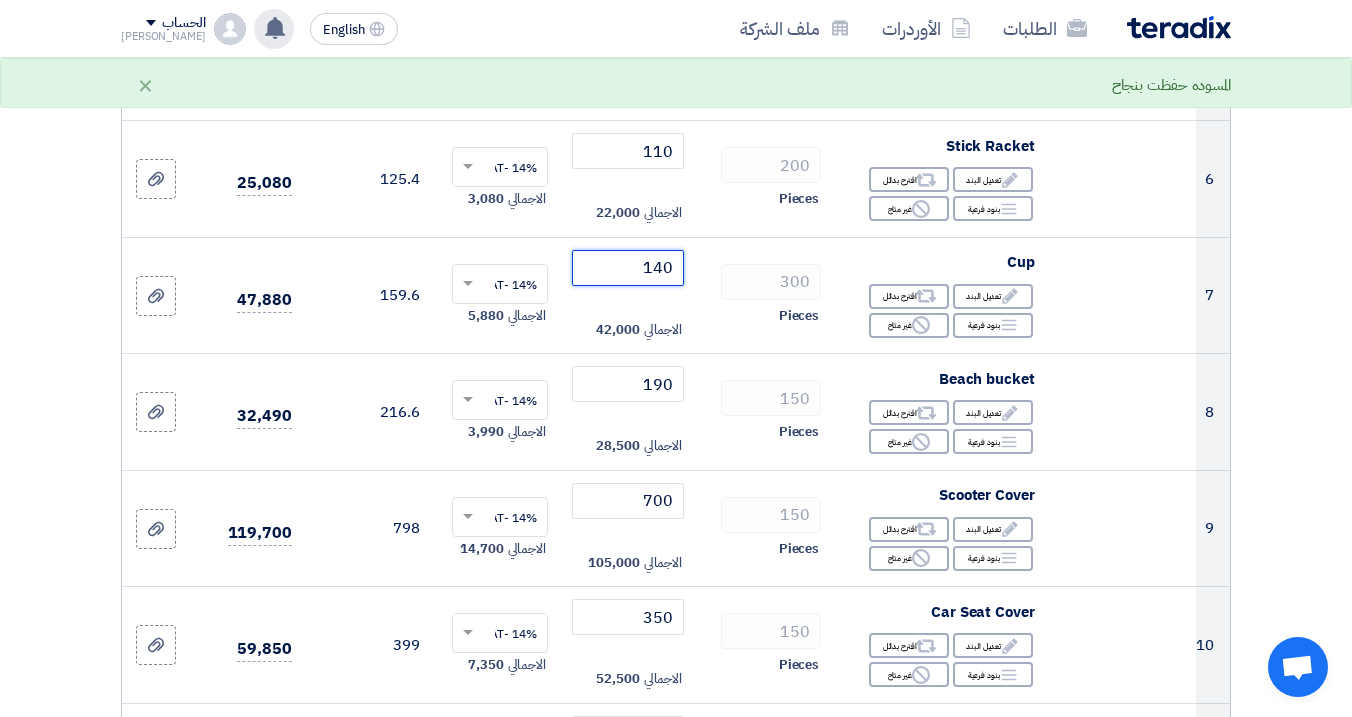 scroll, scrollTop: 840, scrollLeft: 0, axis: vertical 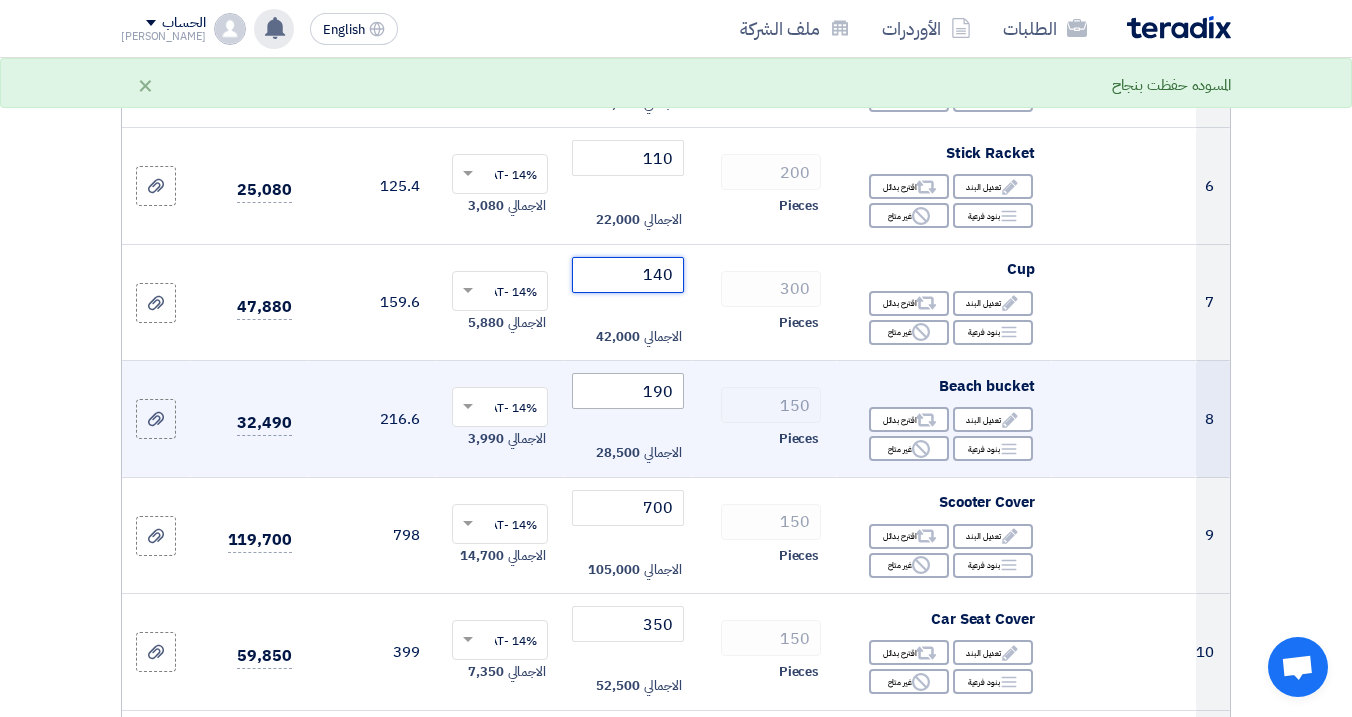 type on "140" 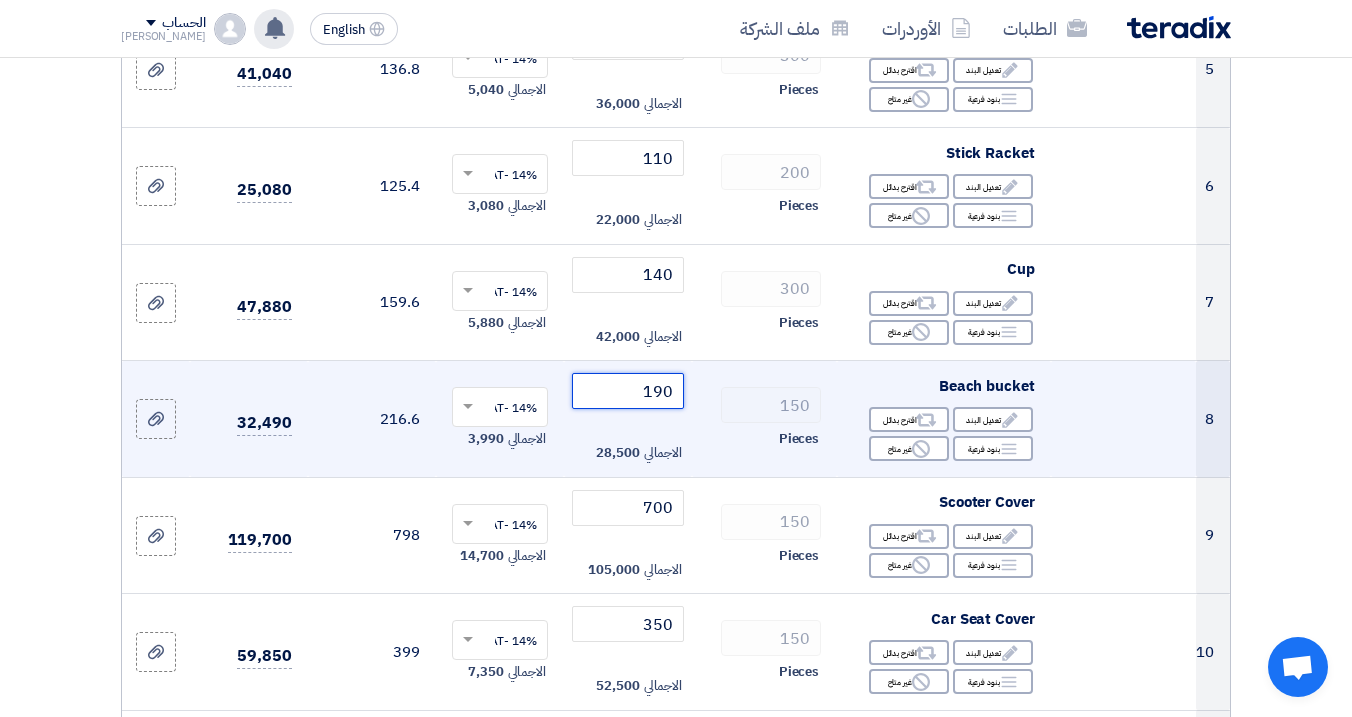 drag, startPoint x: 663, startPoint y: 410, endPoint x: 680, endPoint y: 410, distance: 17 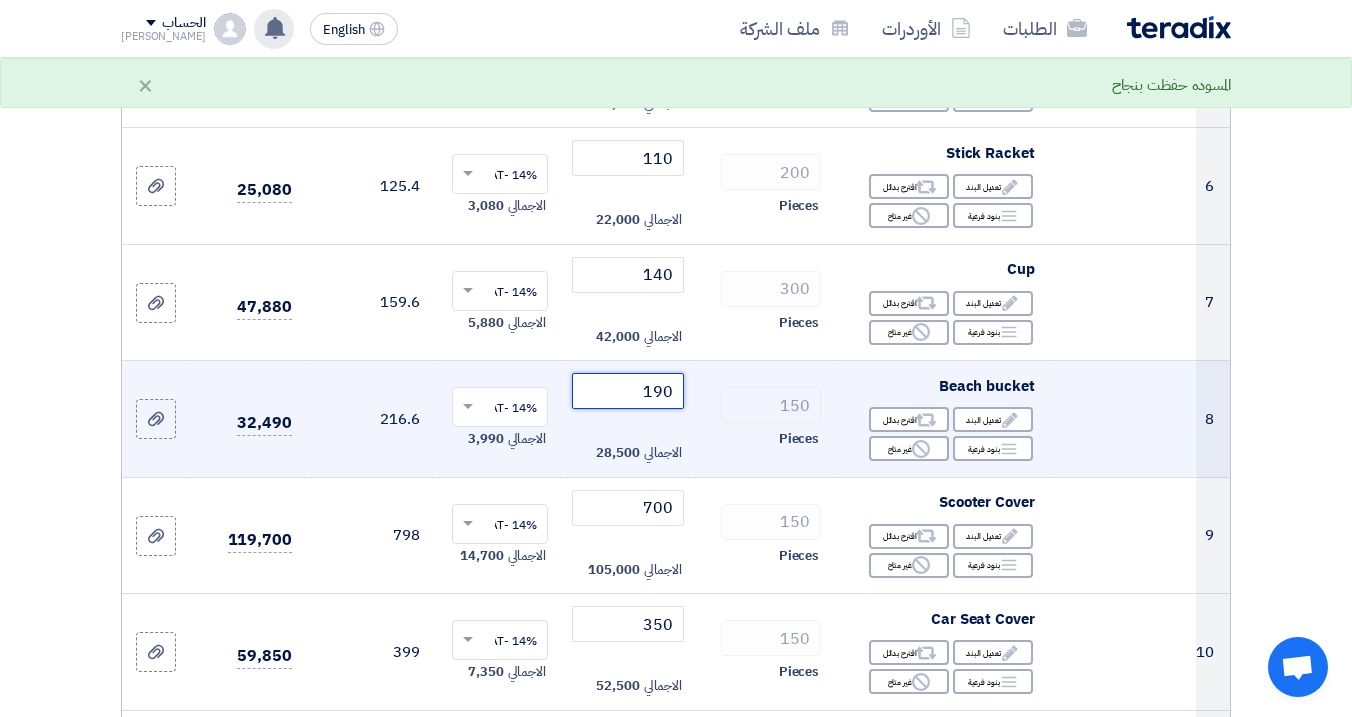 drag, startPoint x: 652, startPoint y: 409, endPoint x: 675, endPoint y: 408, distance: 23.021729 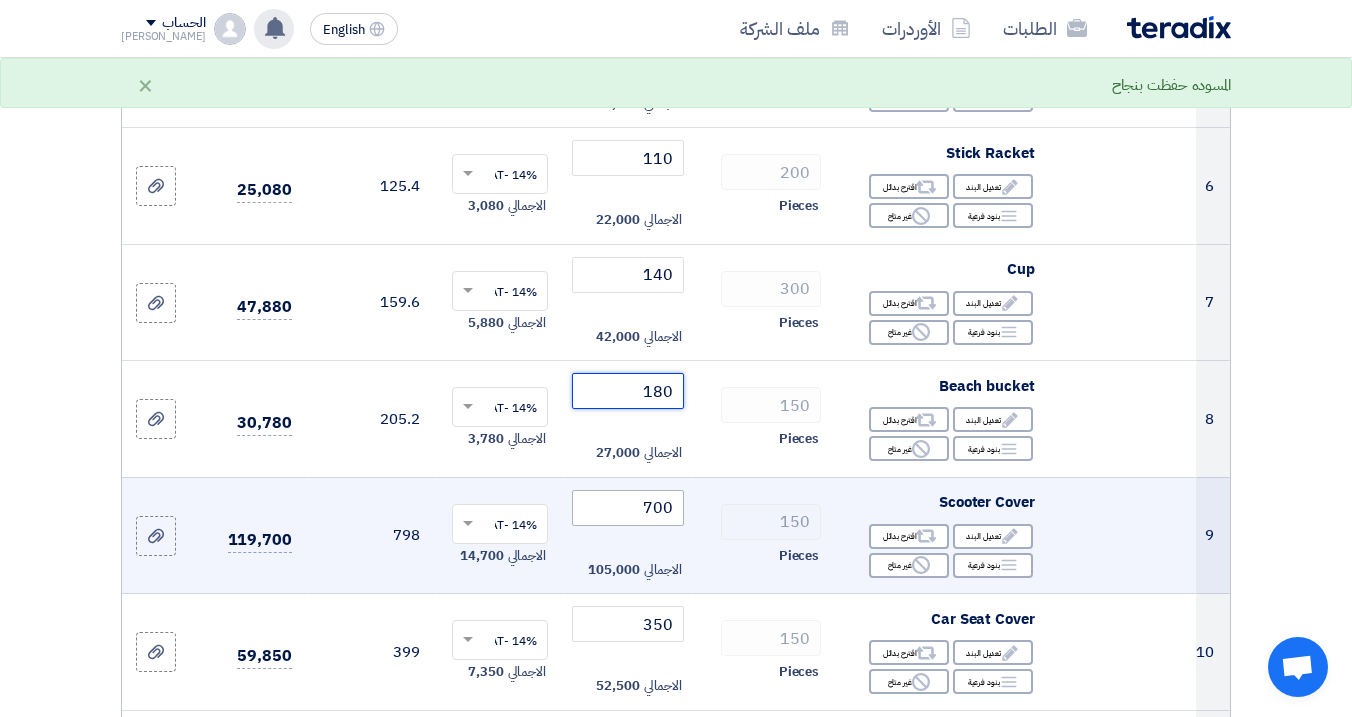 type on "180" 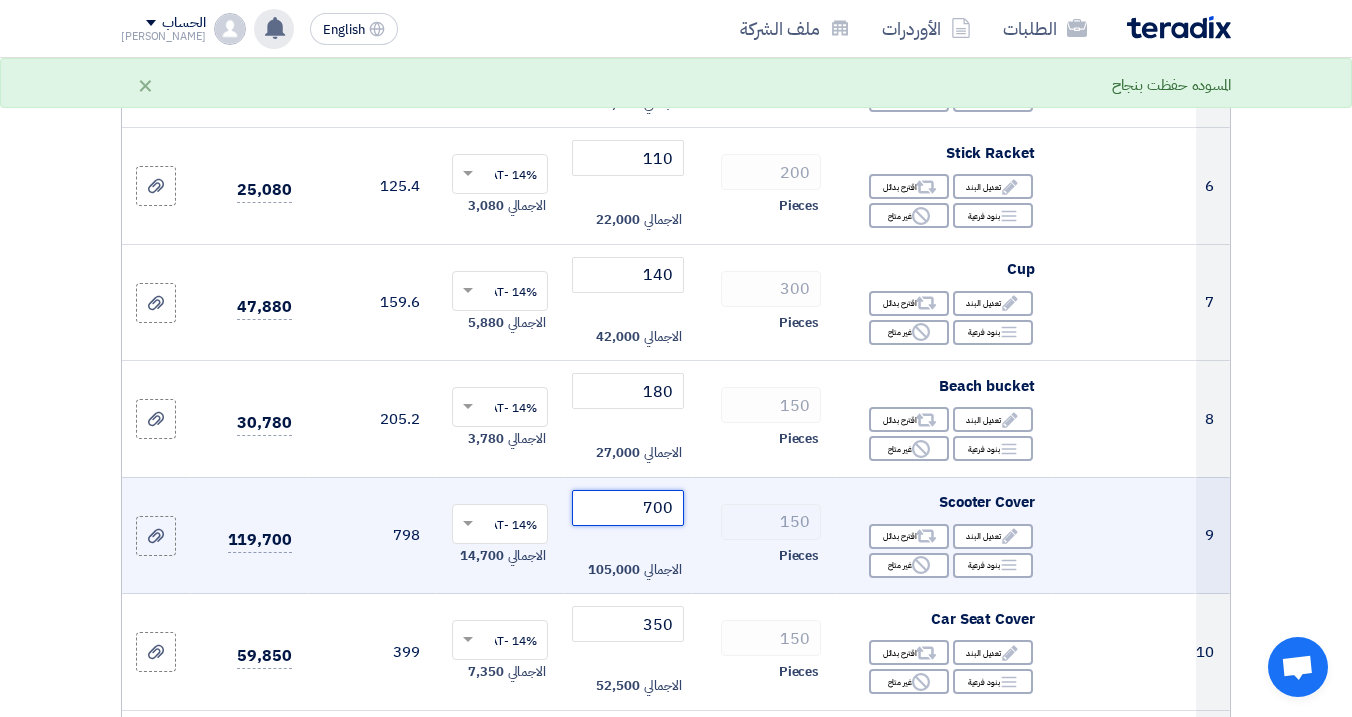 drag, startPoint x: 643, startPoint y: 526, endPoint x: 697, endPoint y: 526, distance: 54 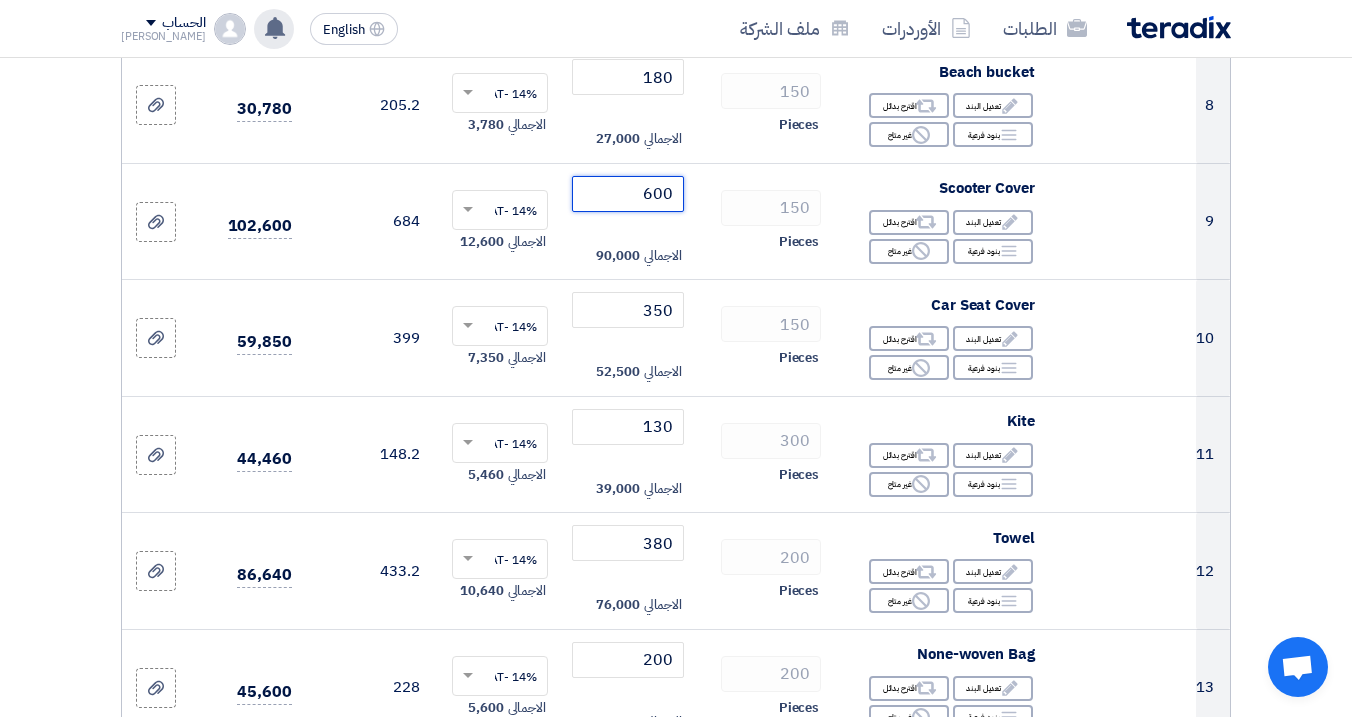 scroll, scrollTop: 1157, scrollLeft: 0, axis: vertical 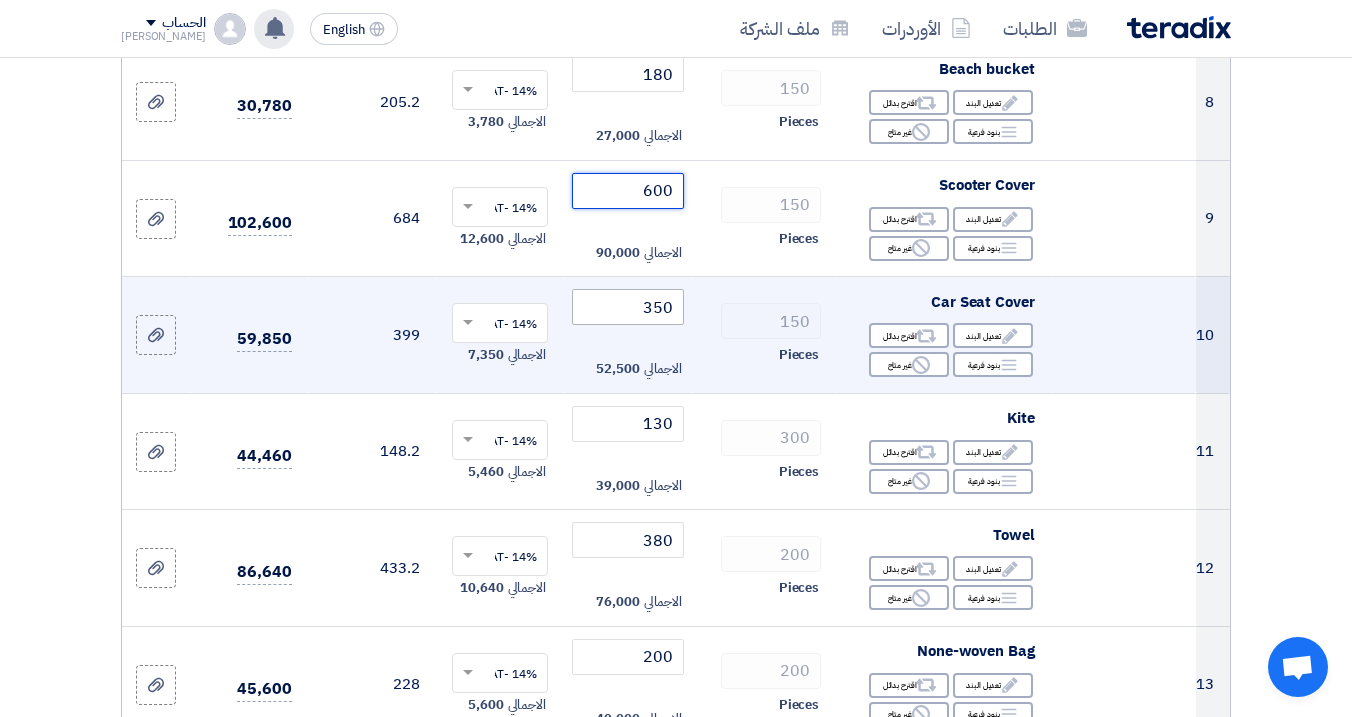 type on "600" 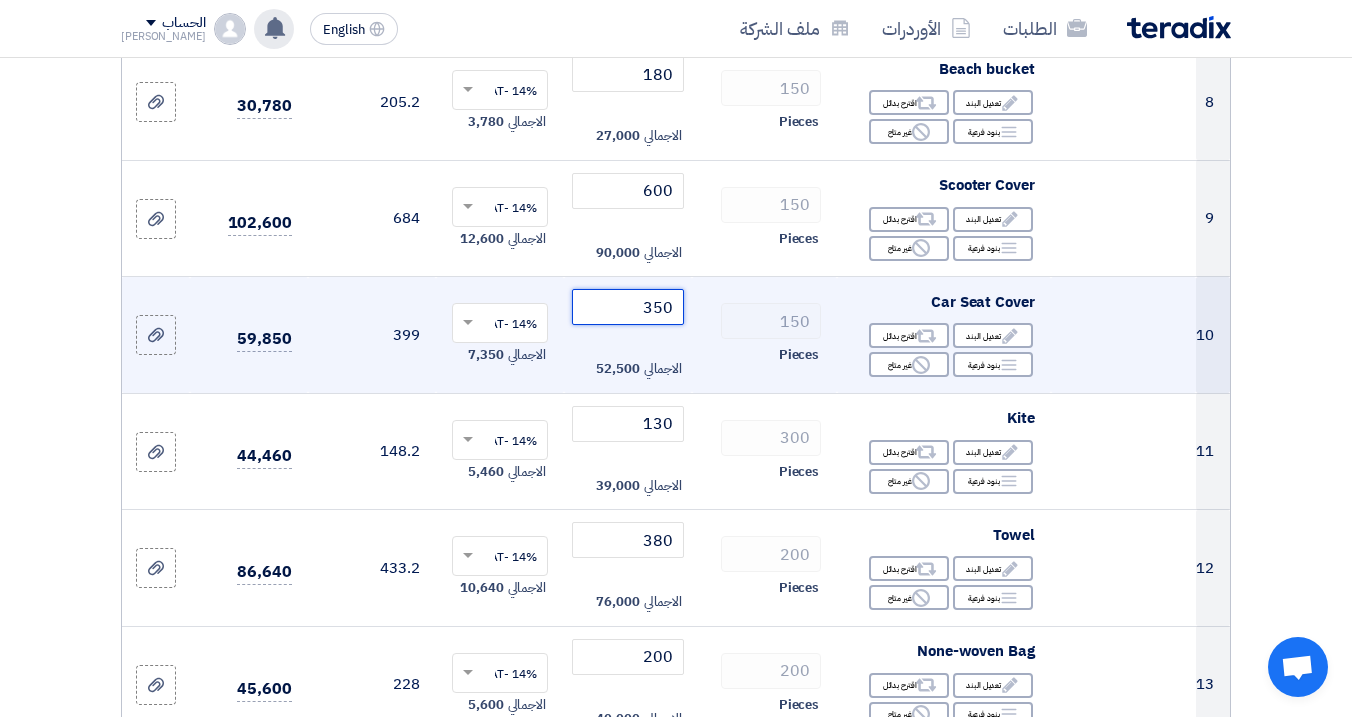 click on "350" 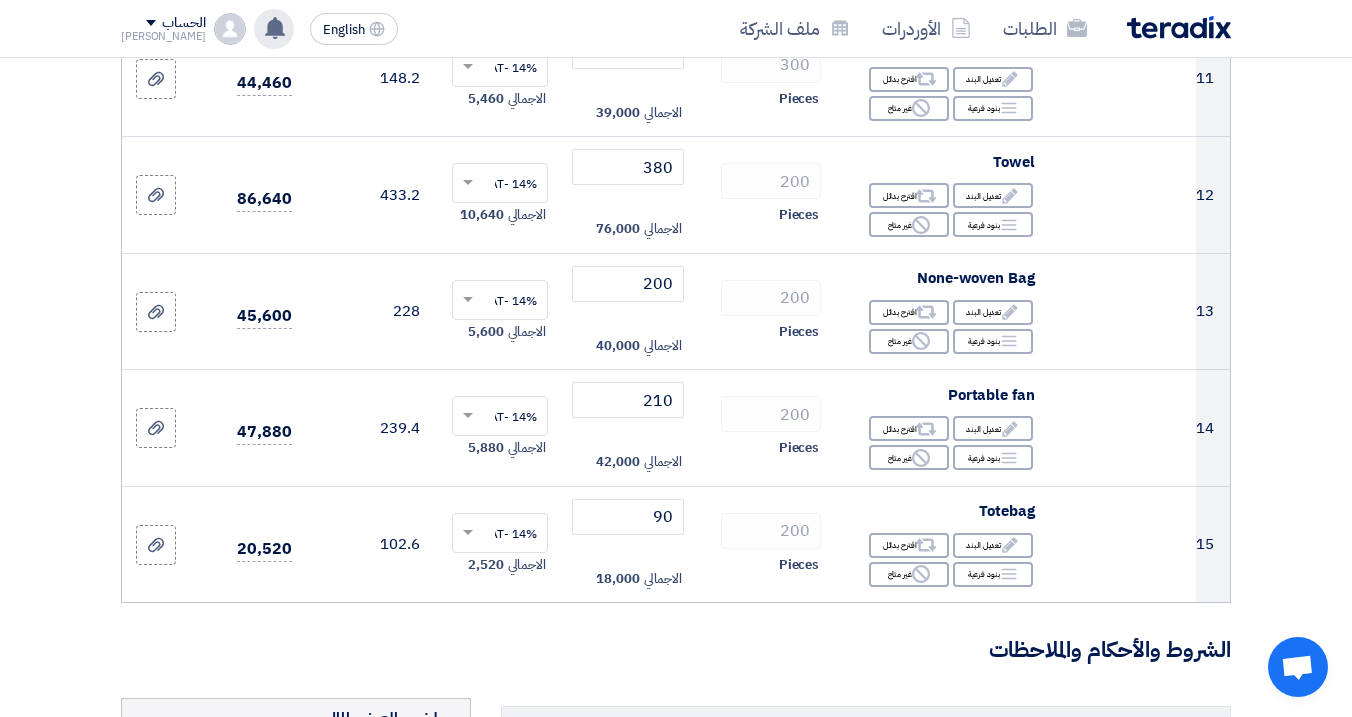 scroll, scrollTop: 1533, scrollLeft: 0, axis: vertical 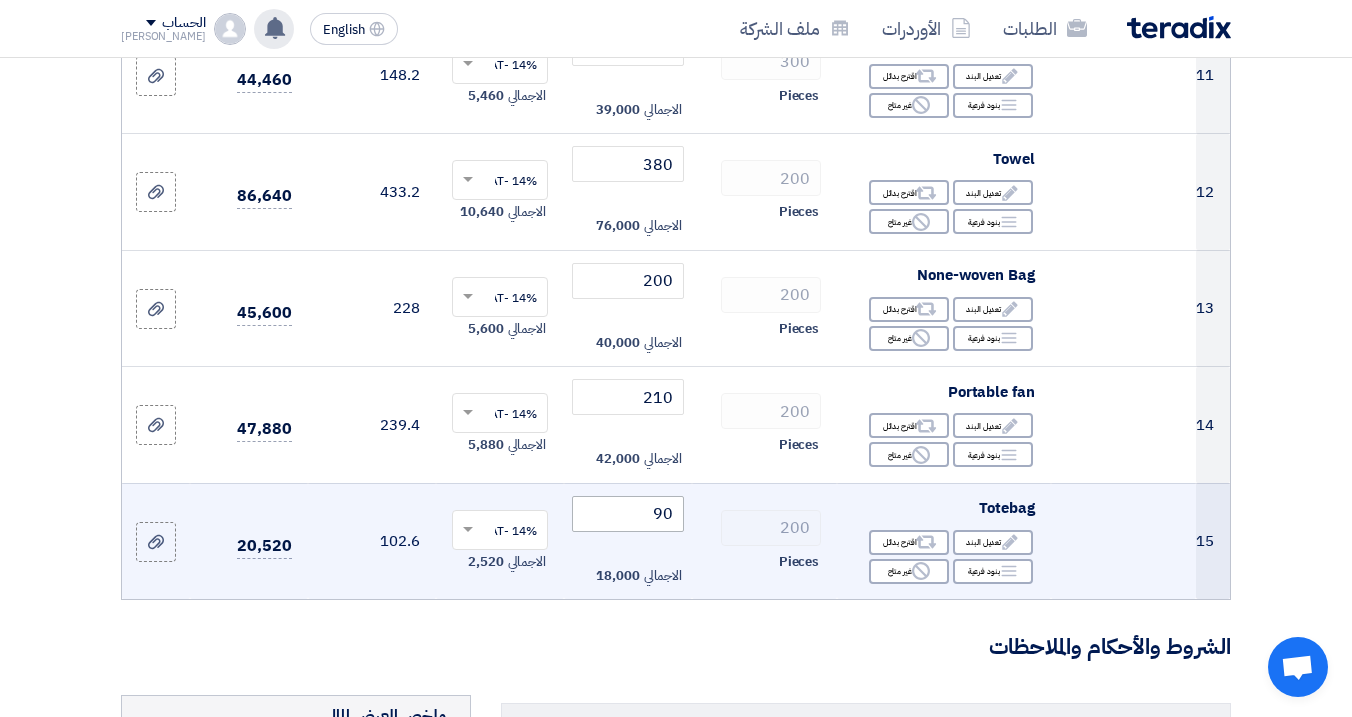 type on "300" 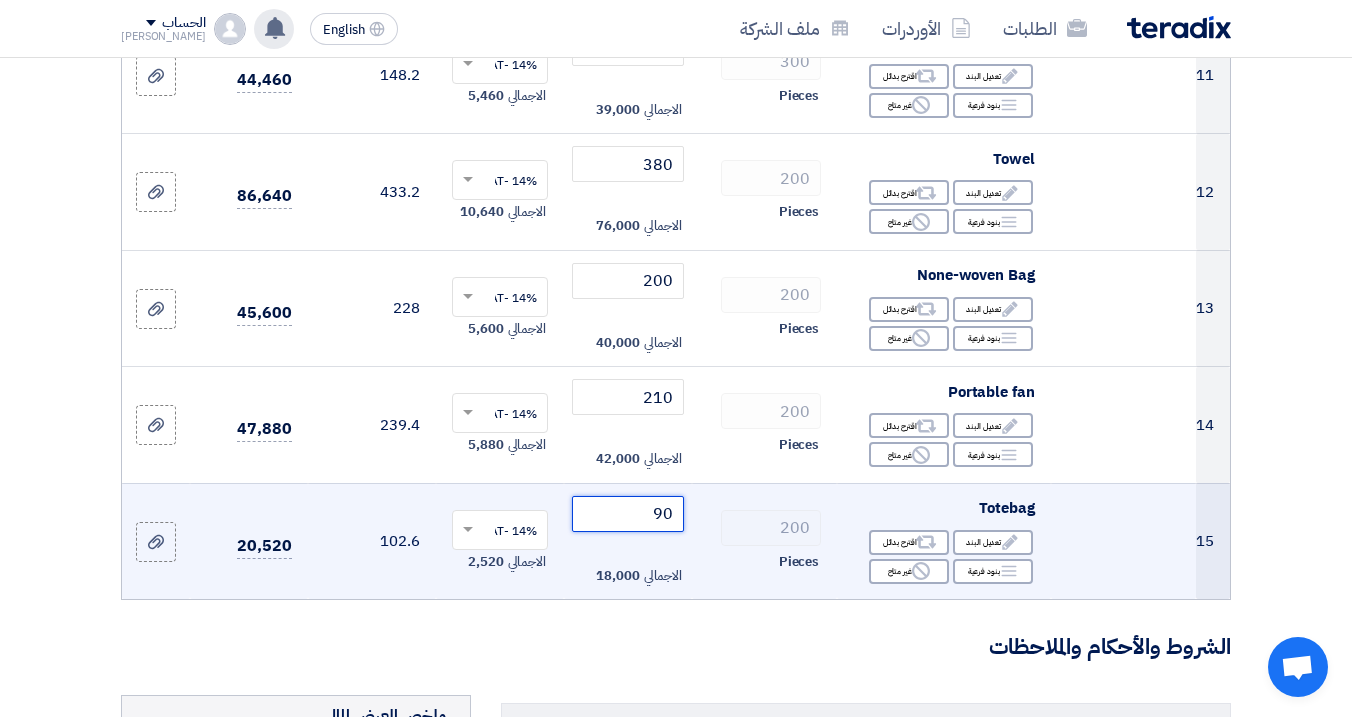 click on "90" 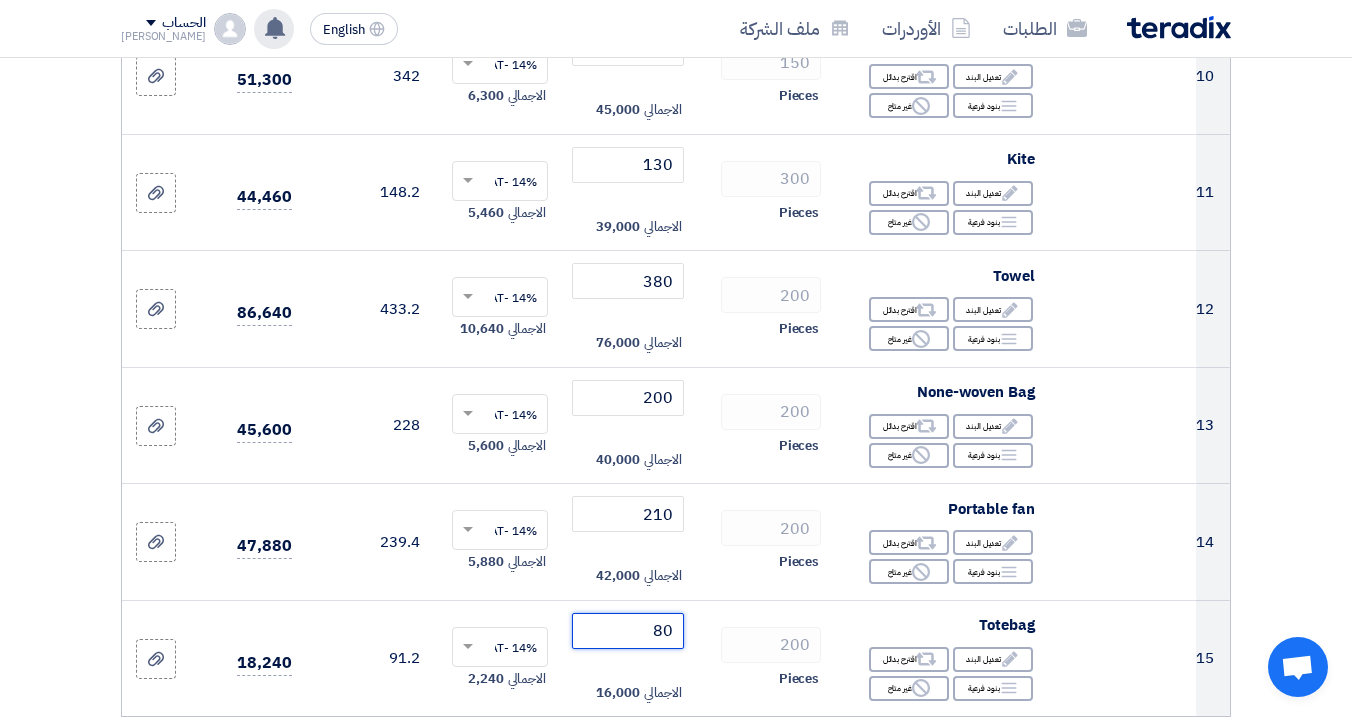 scroll, scrollTop: 1411, scrollLeft: 0, axis: vertical 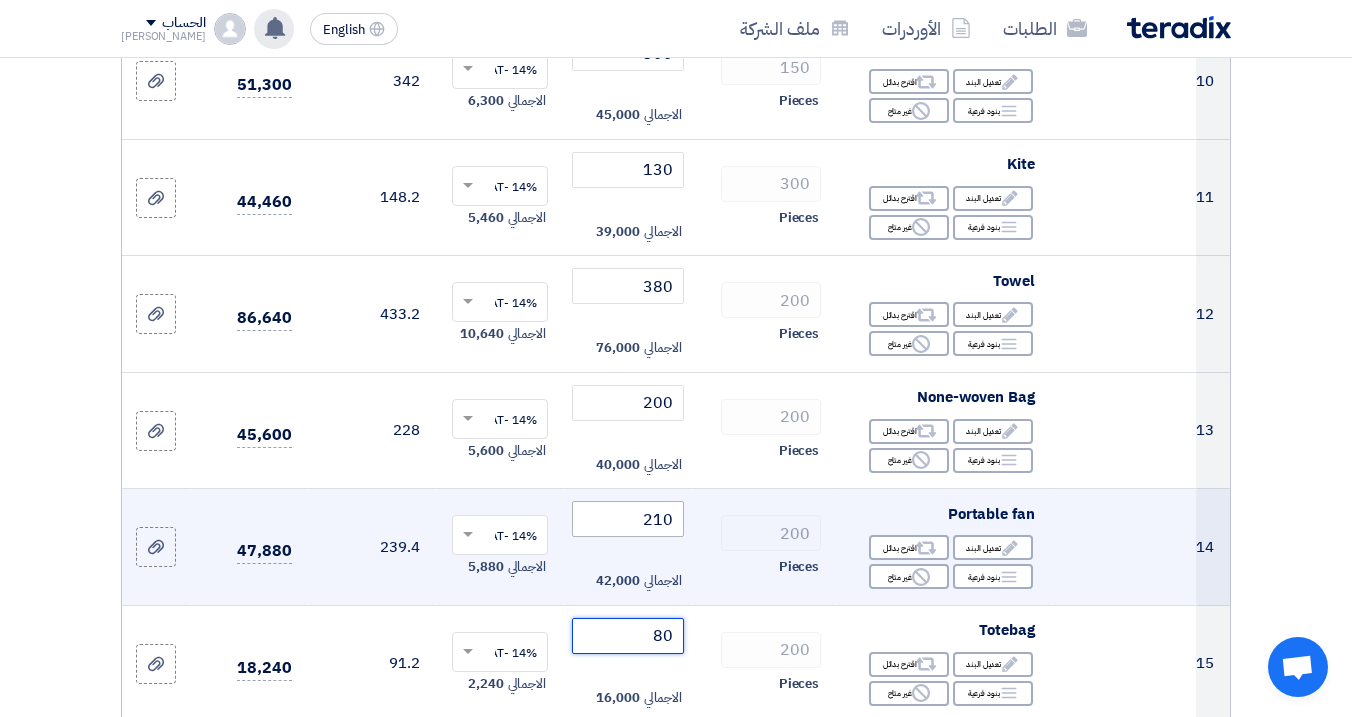 type on "80" 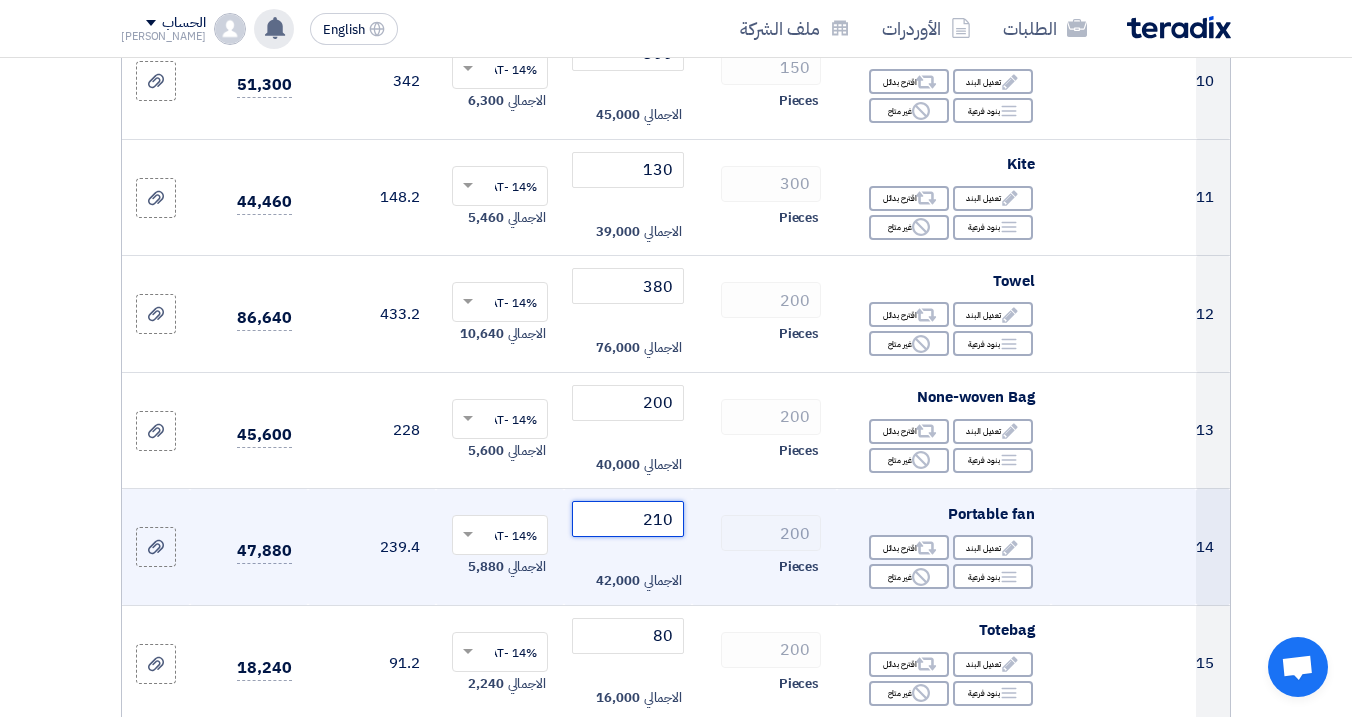 click on "210" 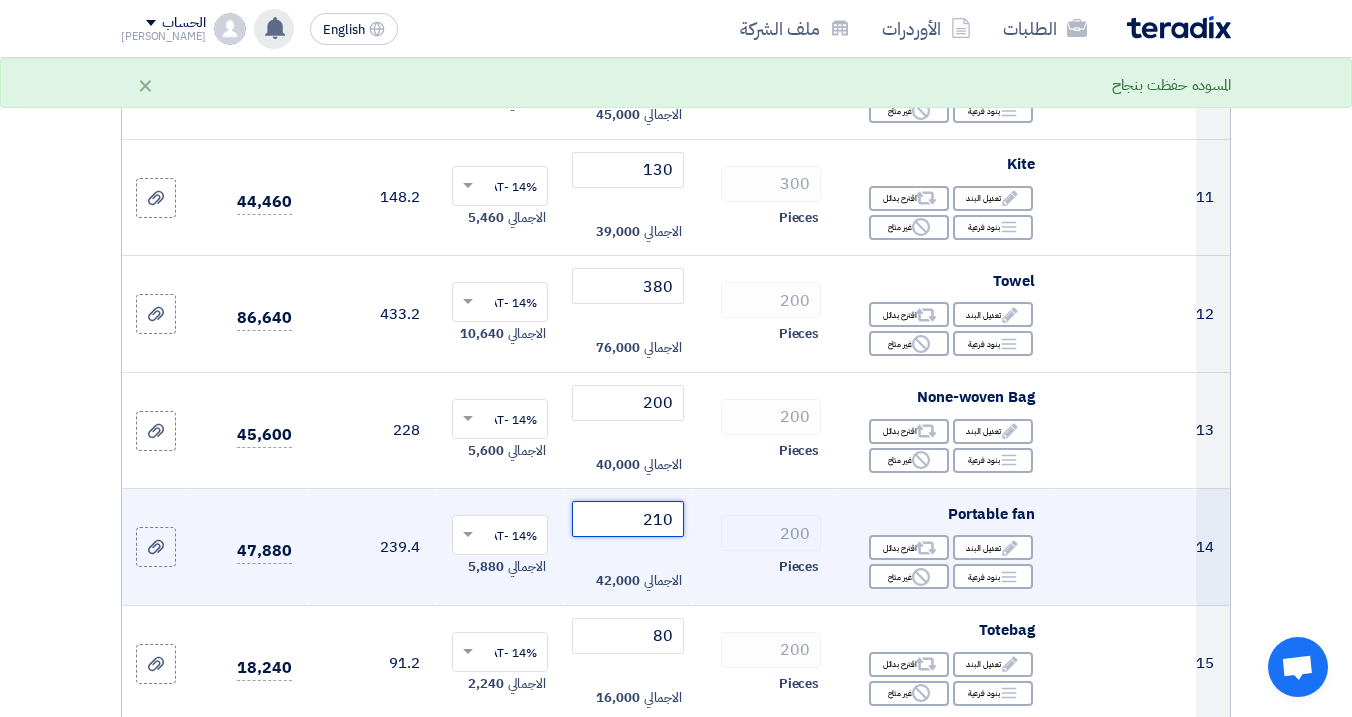 drag, startPoint x: 655, startPoint y: 539, endPoint x: 683, endPoint y: 544, distance: 28.442924 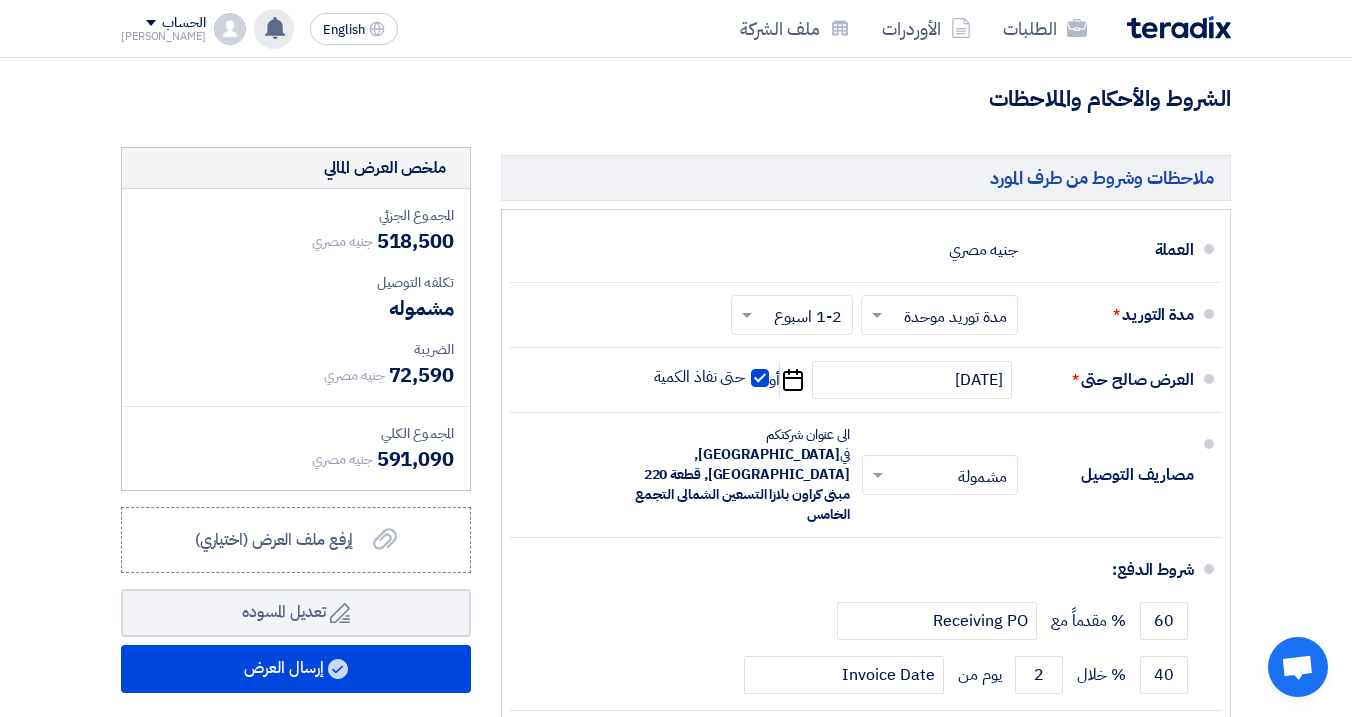 scroll, scrollTop: 2162, scrollLeft: 0, axis: vertical 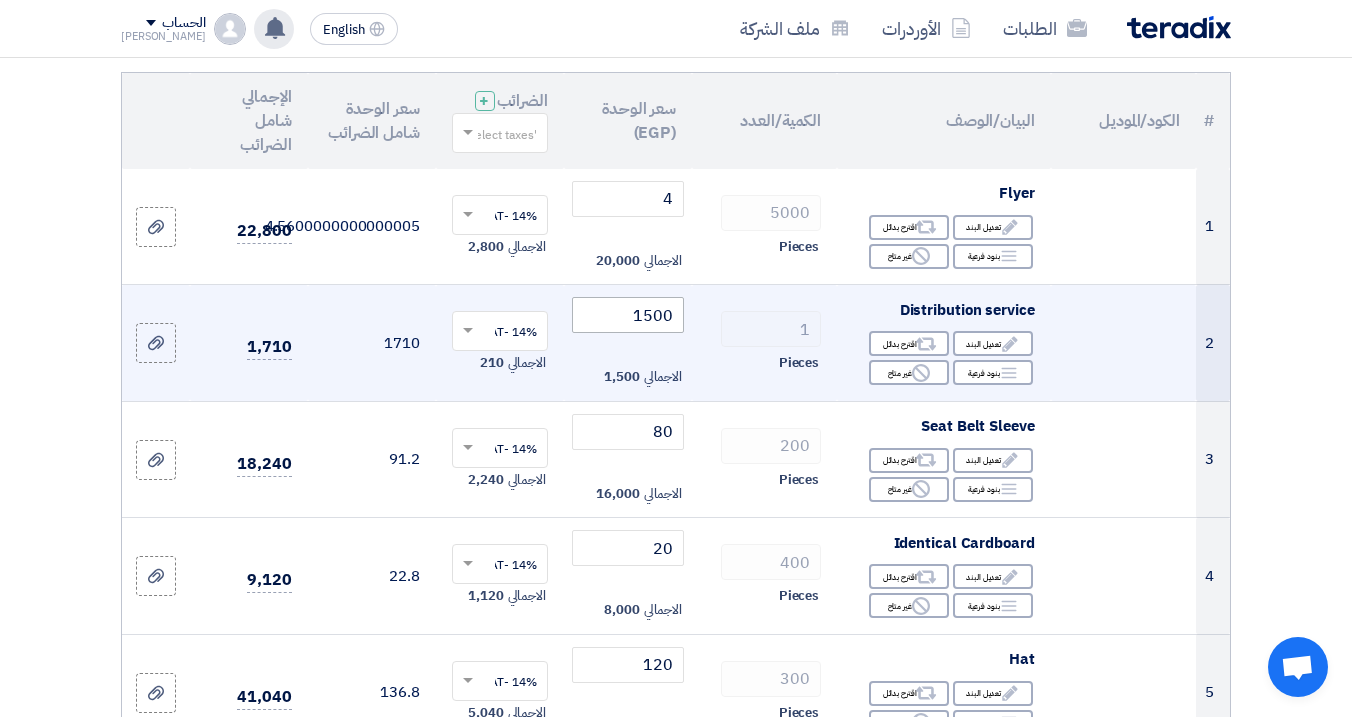type on "200" 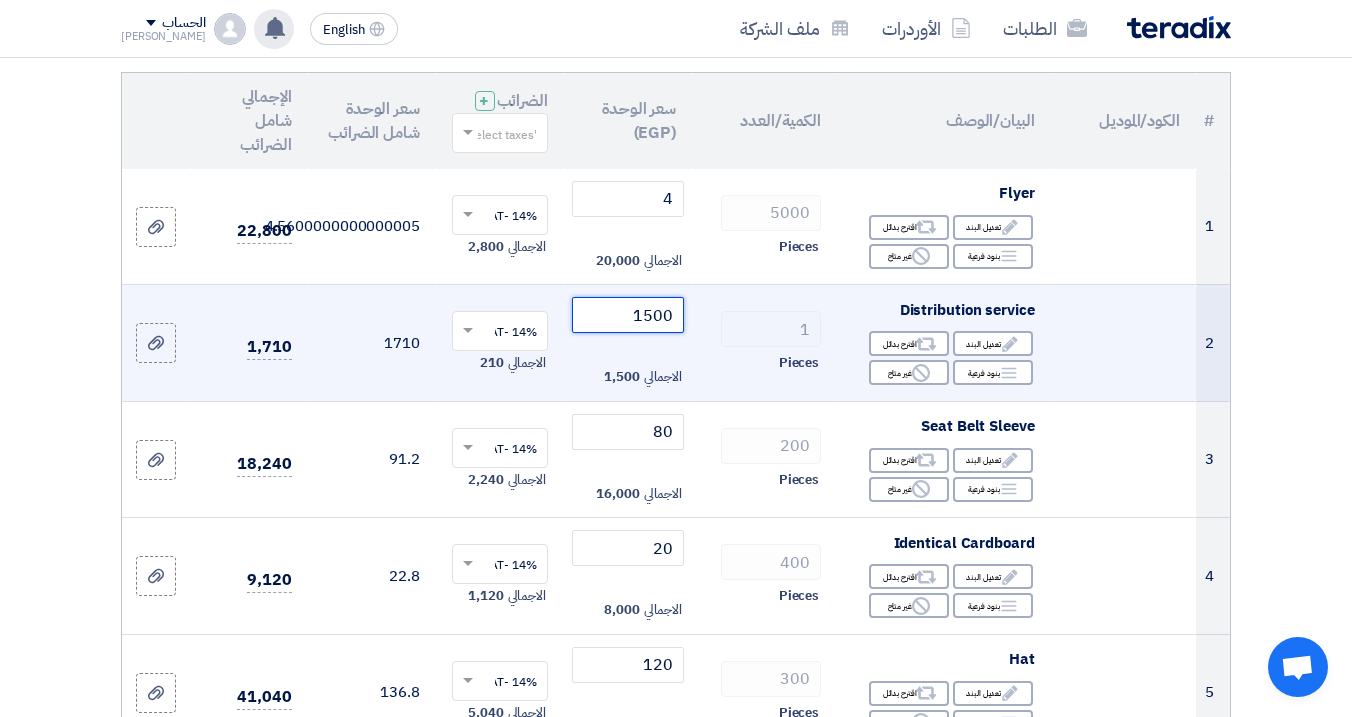 click on "1500" 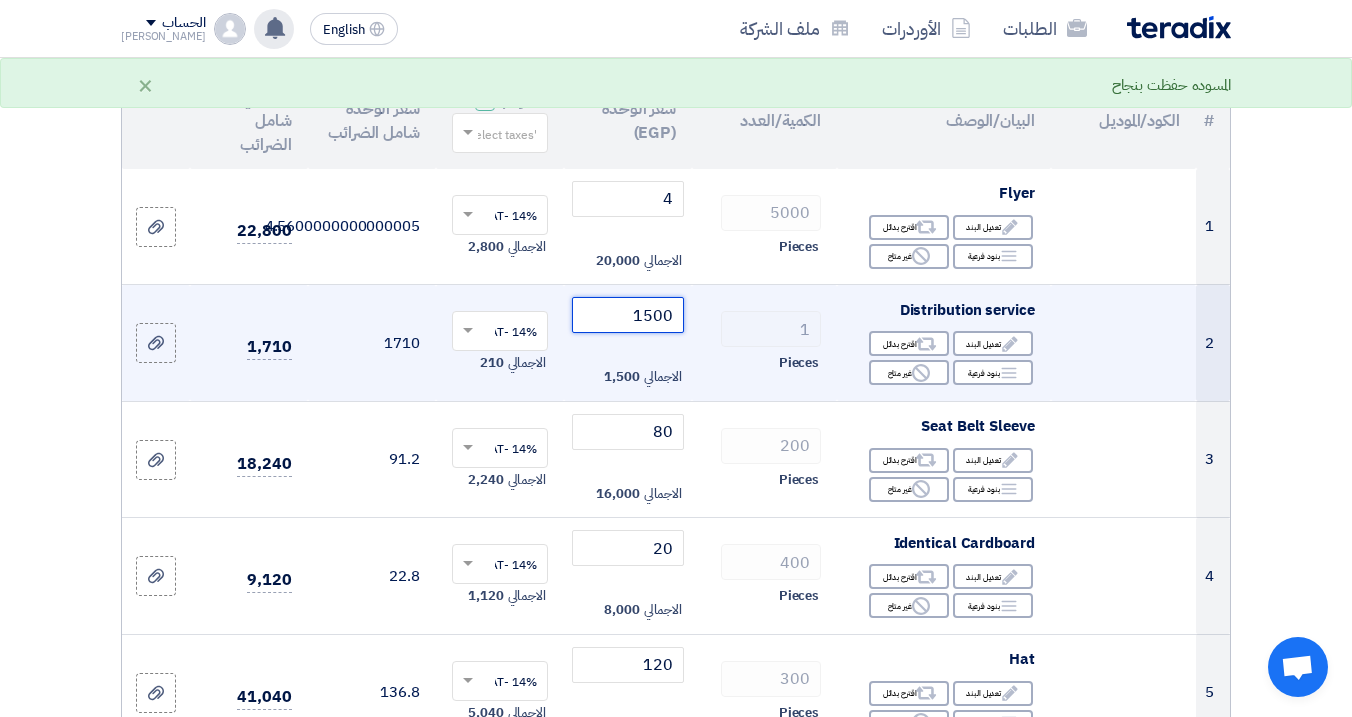 click on "1500" 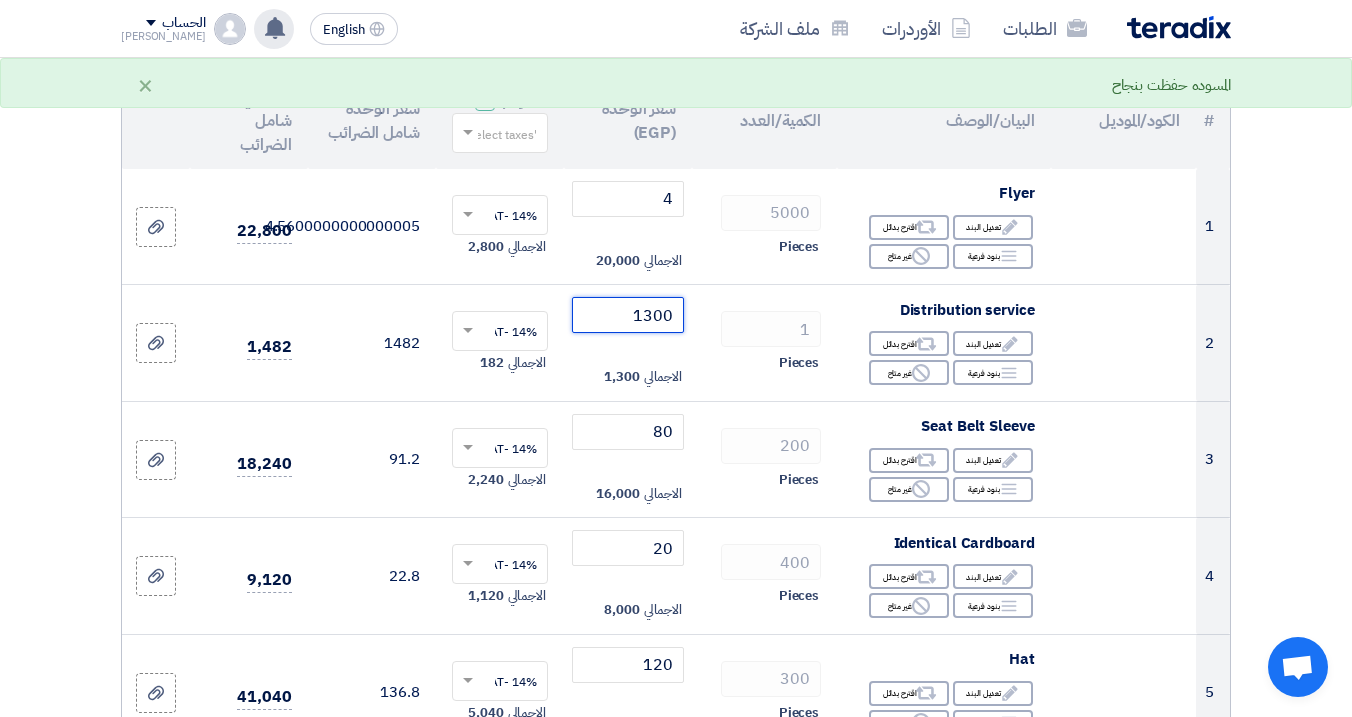 type on "1300" 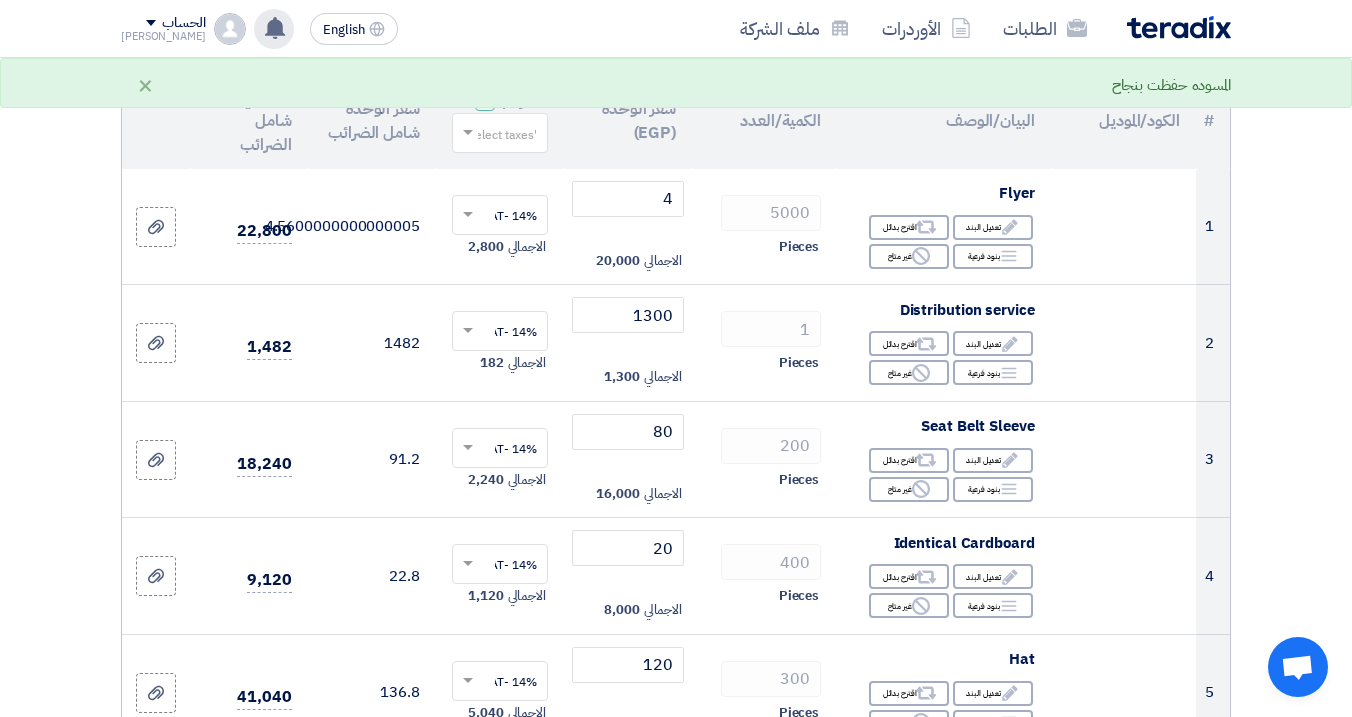 click on "تفاصيل الطلب
#
الكود/الموديل
البيان/الوصف
الكمية/العدد
سعر الوحدة (EGP)
الضرائب
+
'Select taxes...
1 Flyer Edit" 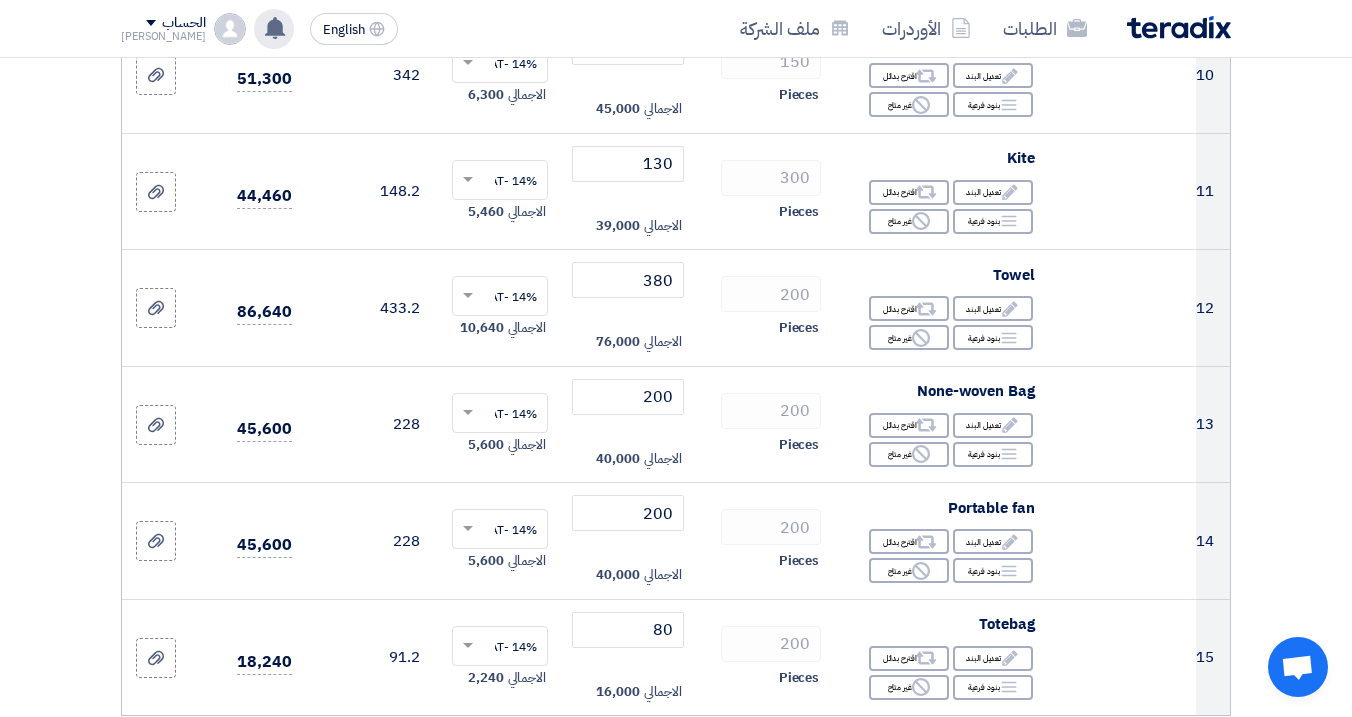 scroll, scrollTop: 1377, scrollLeft: 0, axis: vertical 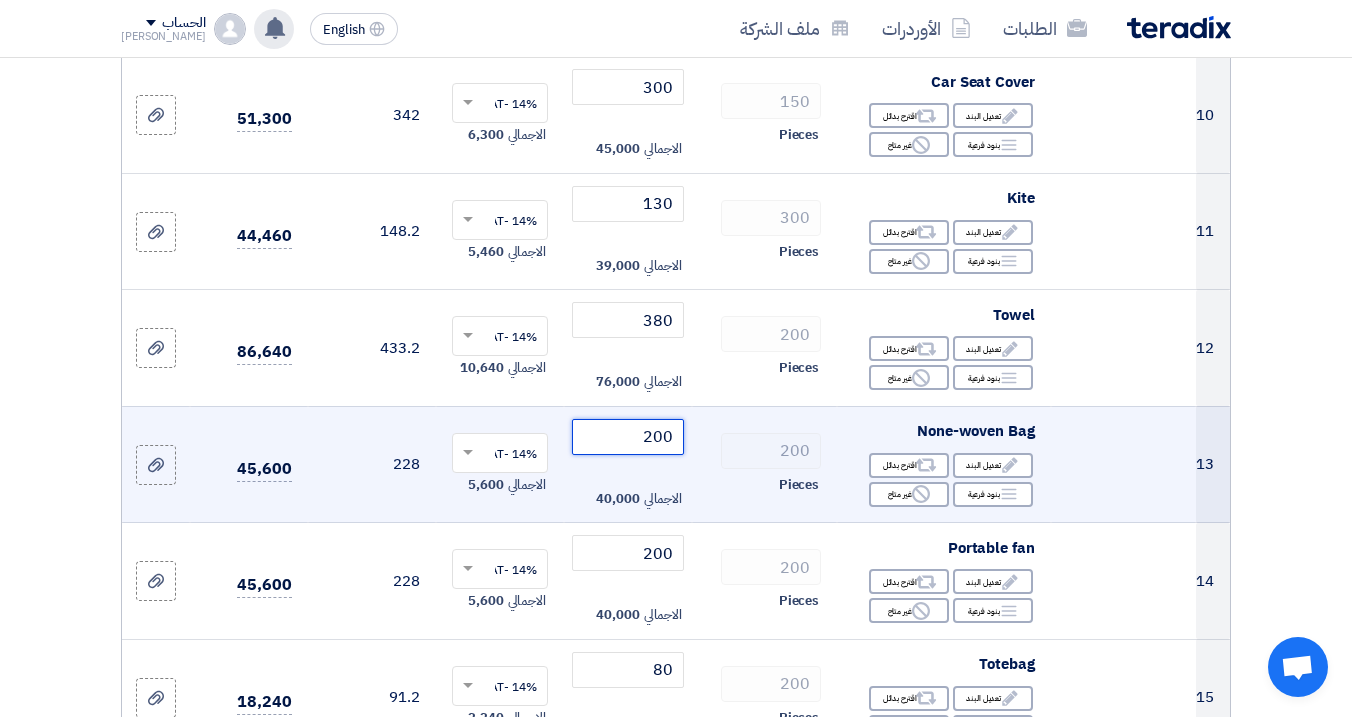 click on "200" 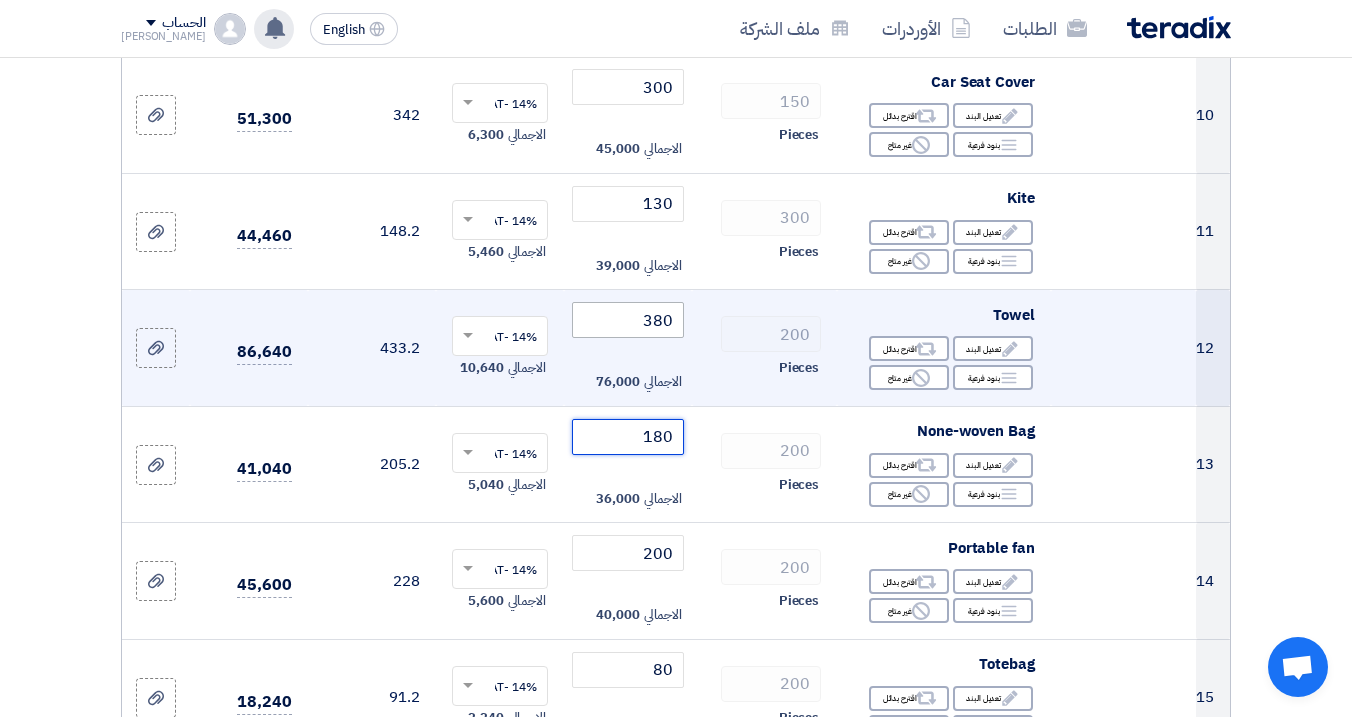 type on "180" 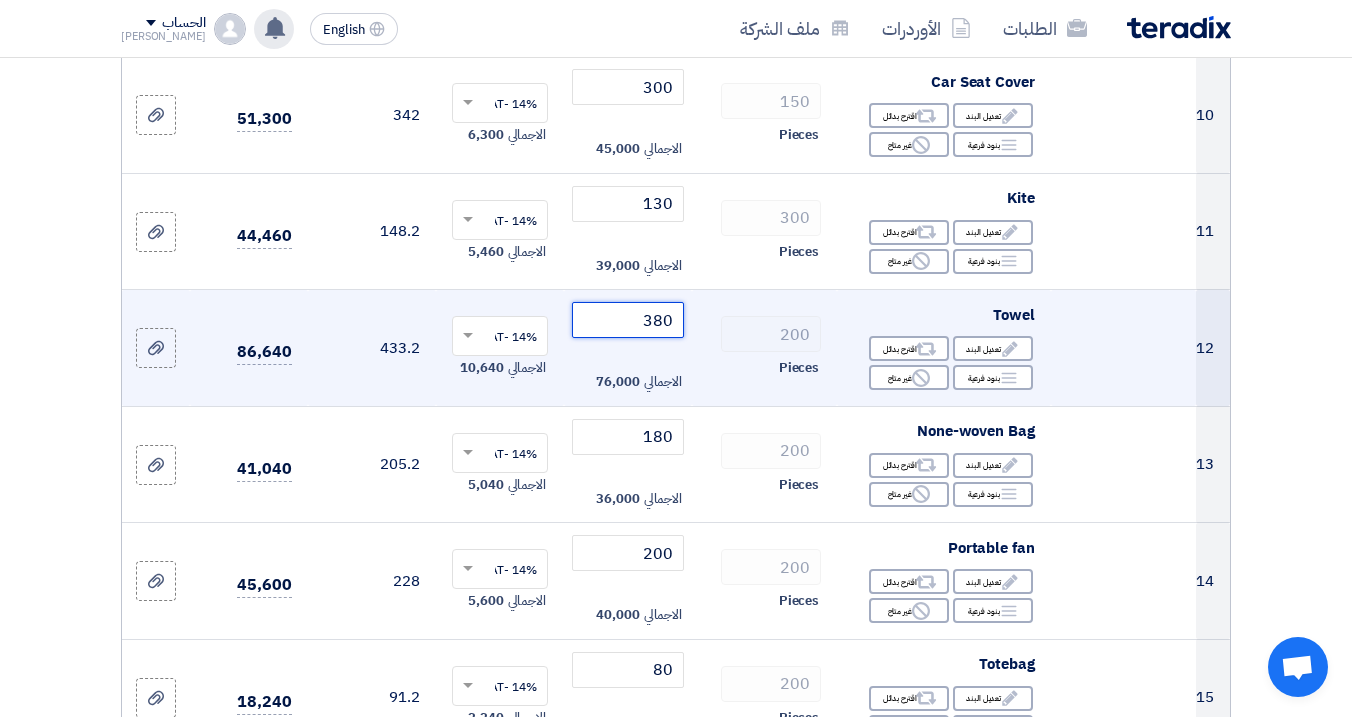 click on "380" 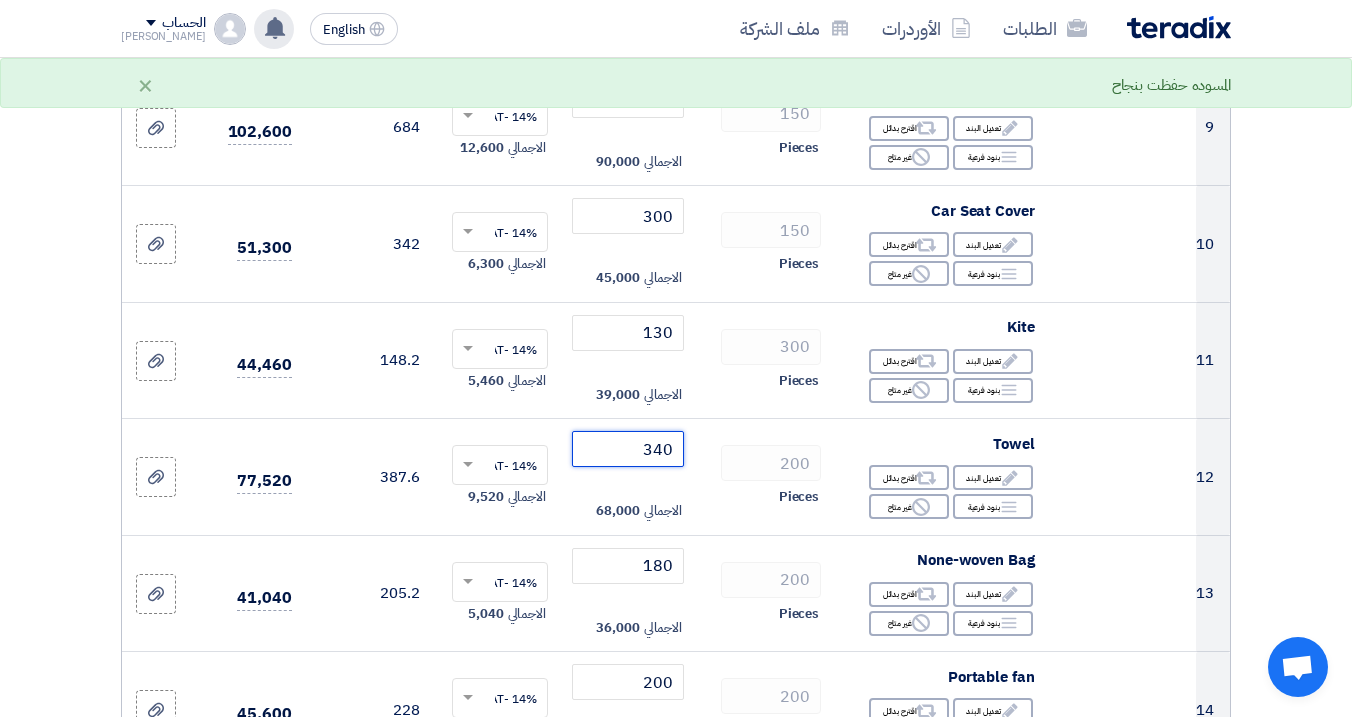scroll, scrollTop: 1243, scrollLeft: 0, axis: vertical 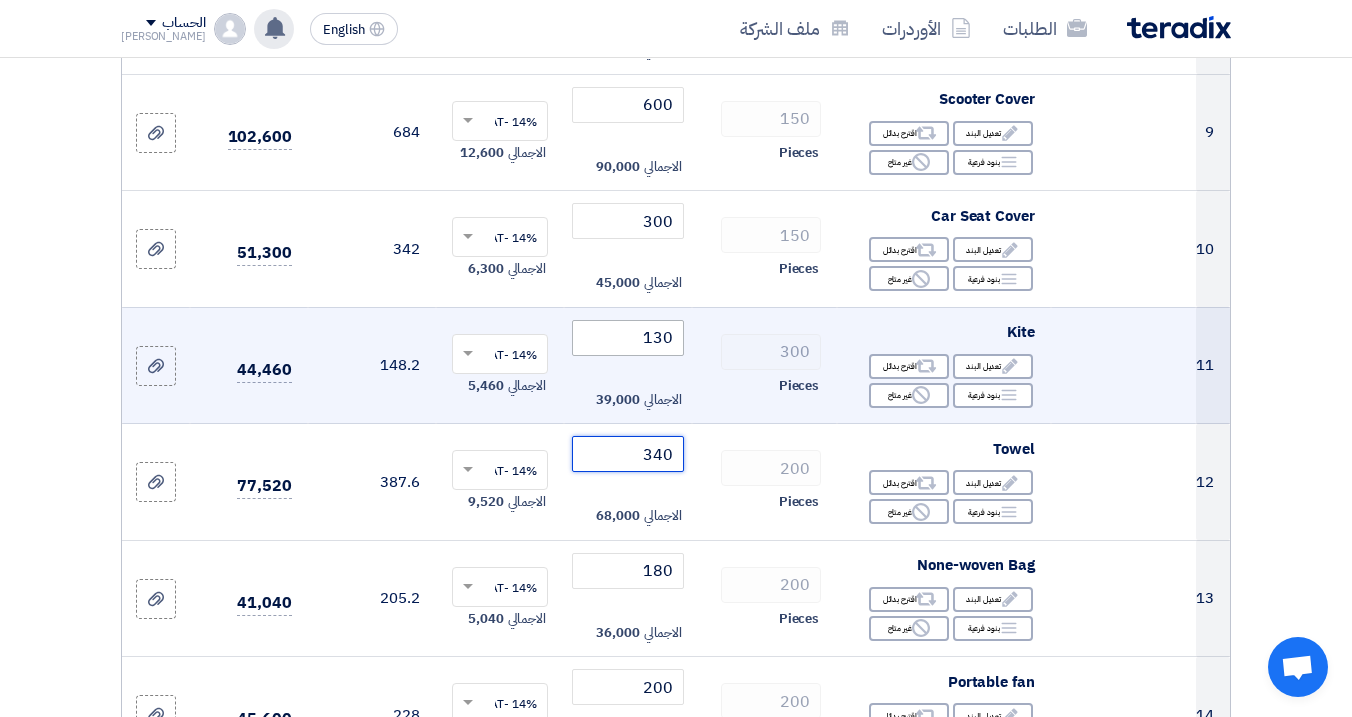 type on "340" 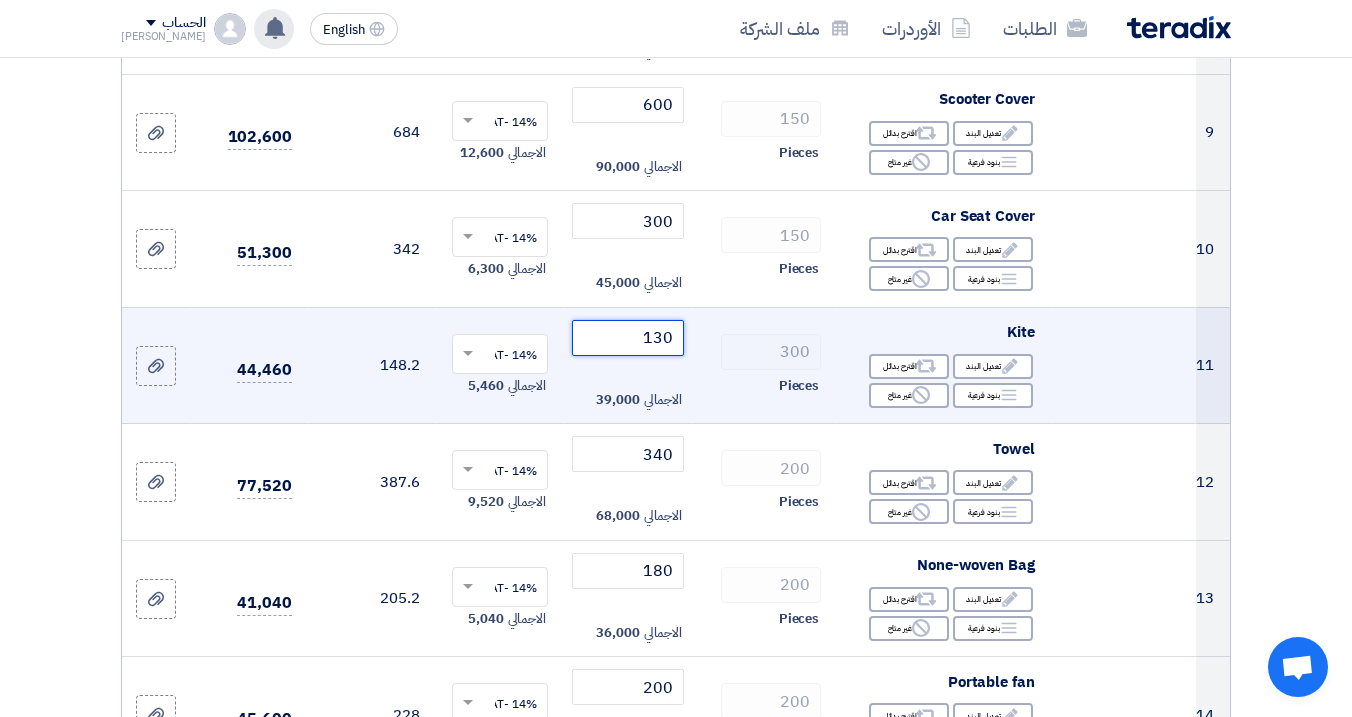 click on "130" 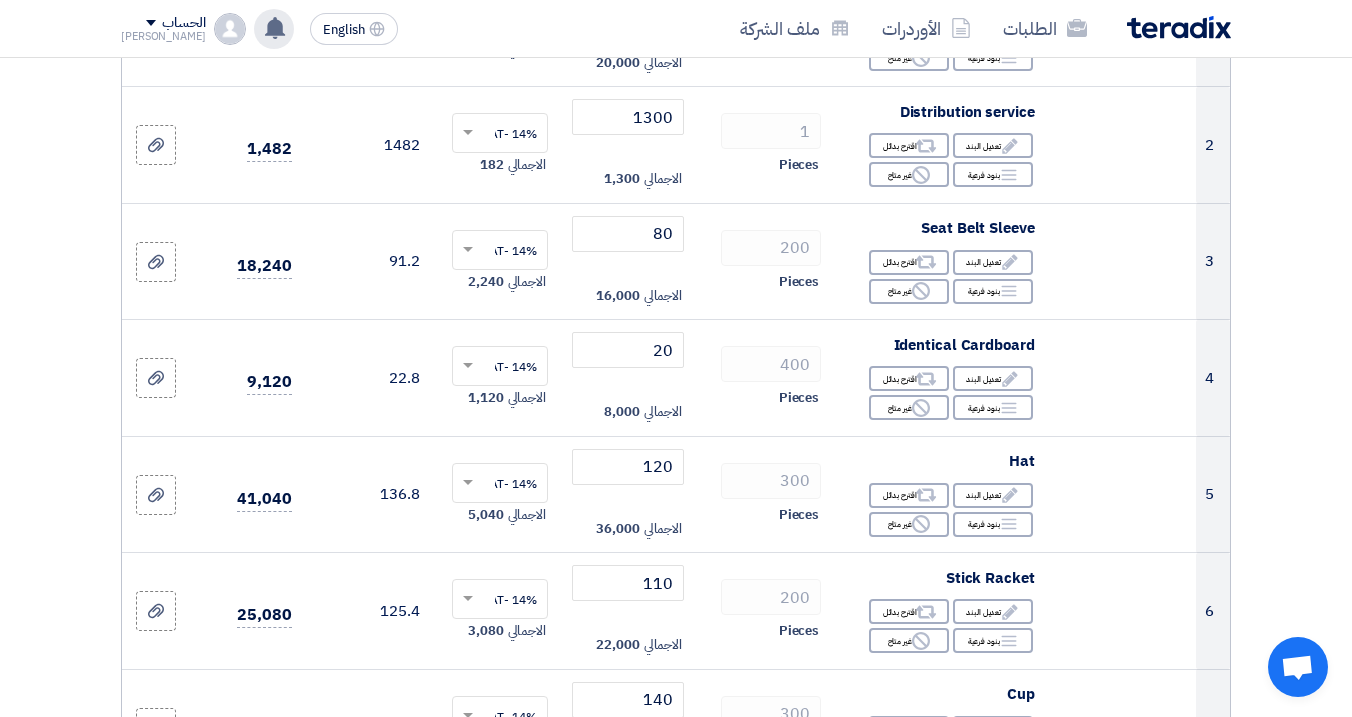 scroll, scrollTop: 0, scrollLeft: 0, axis: both 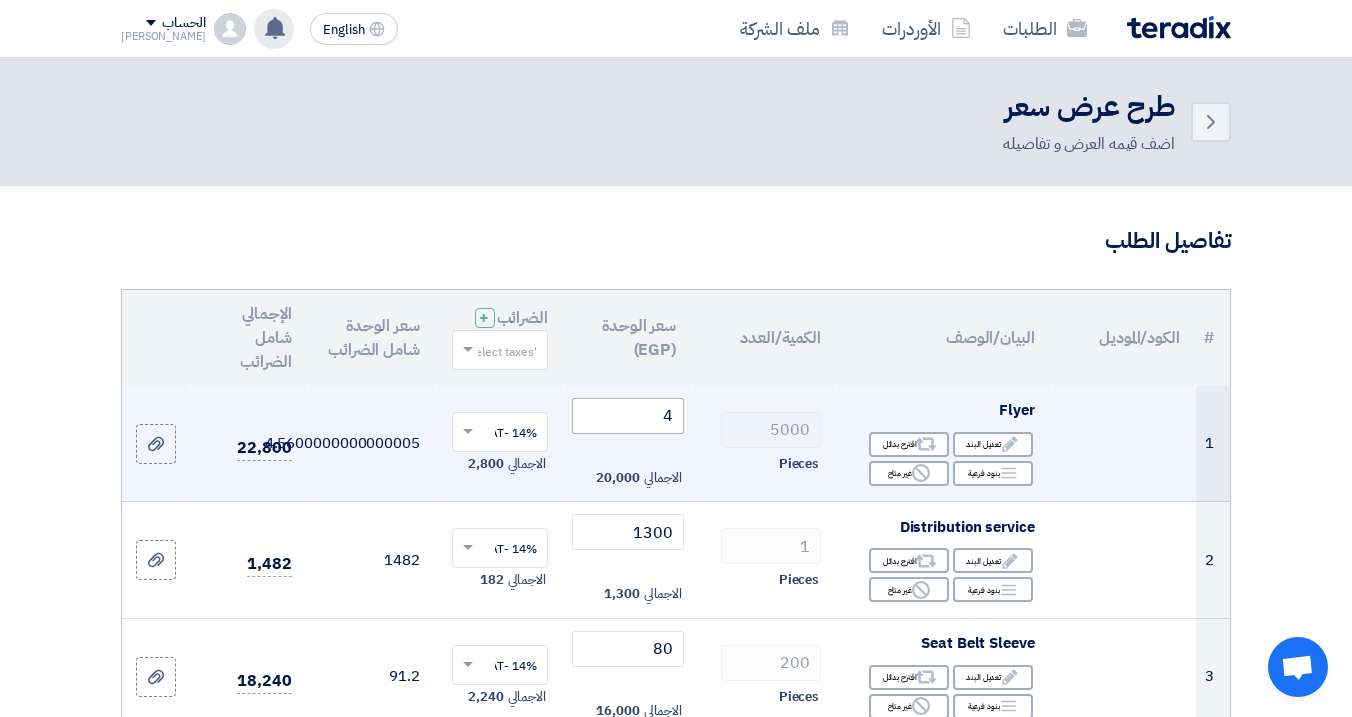 type on "120" 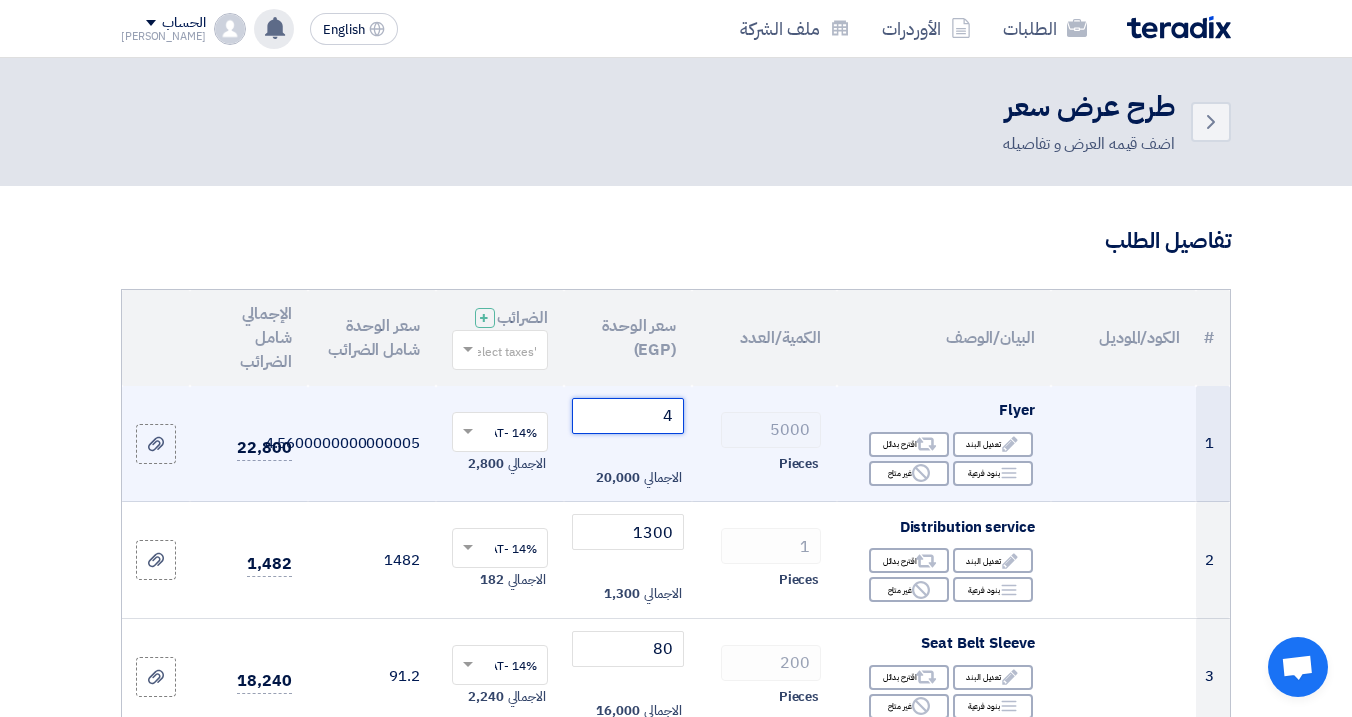 click on "4" 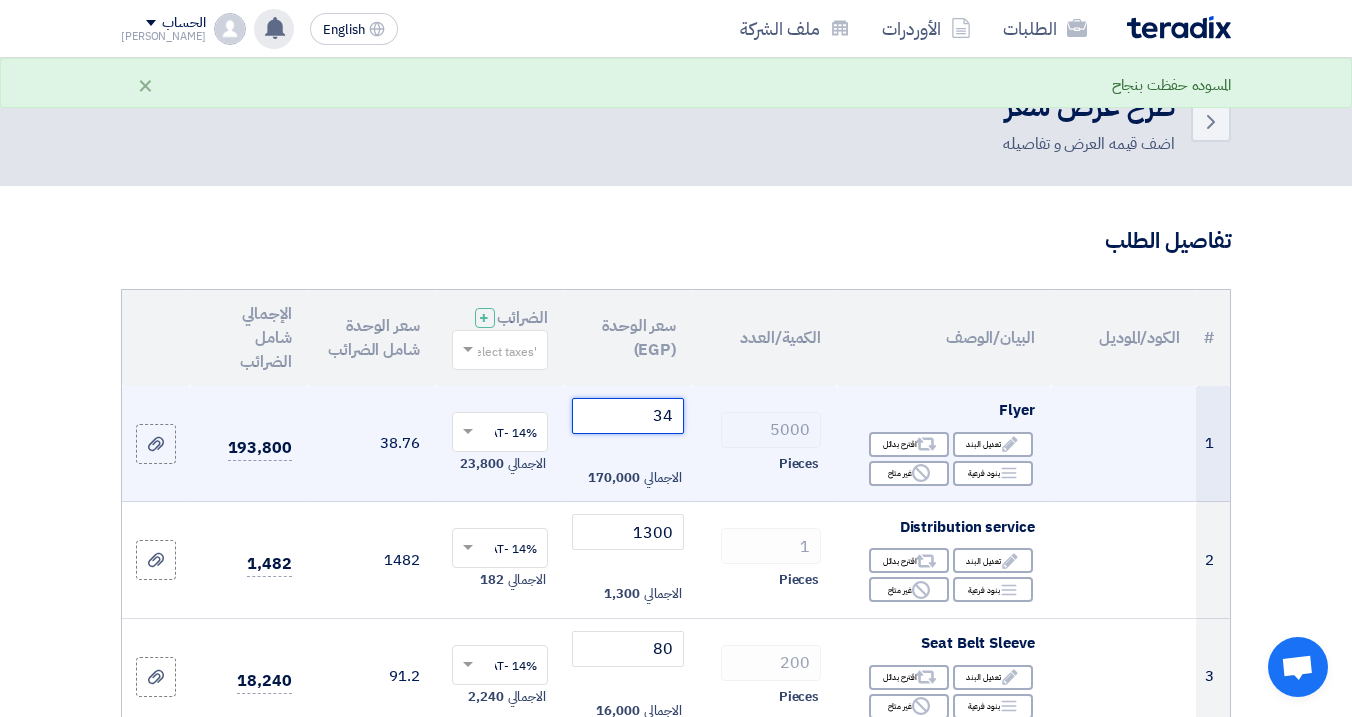type on "4" 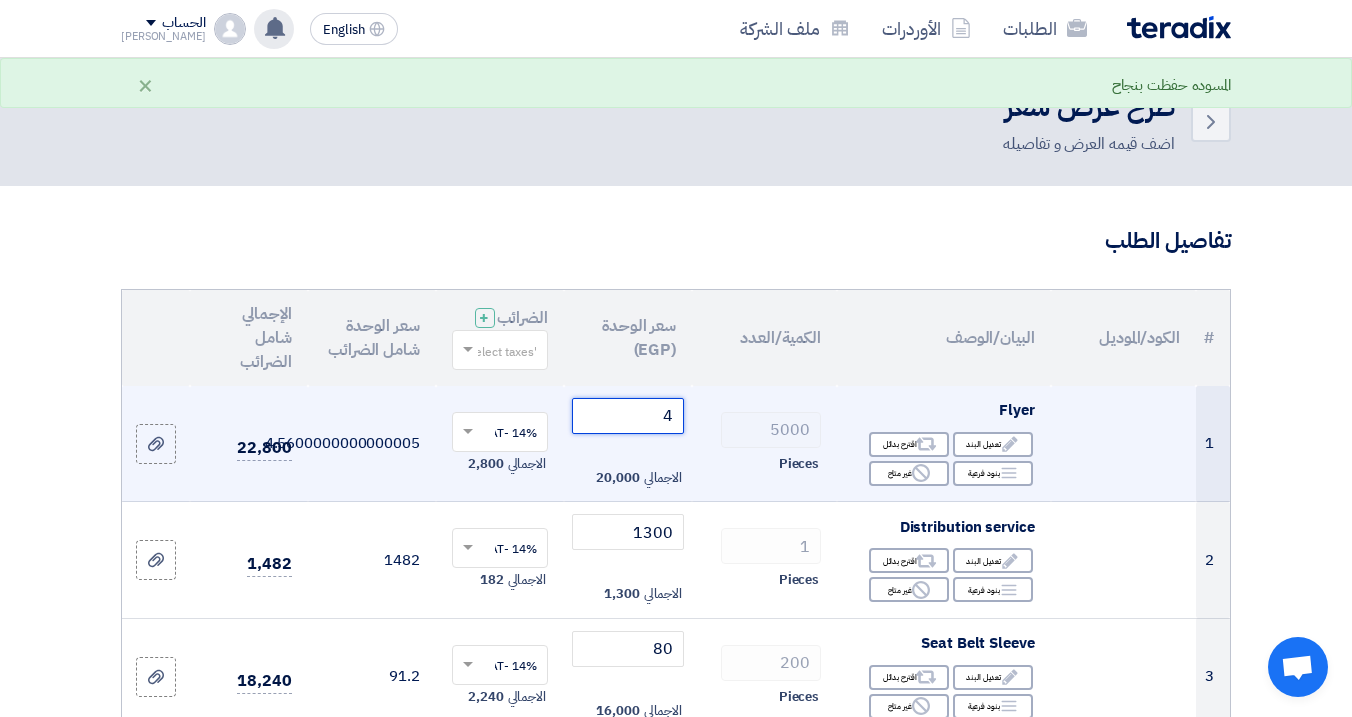click on "4" 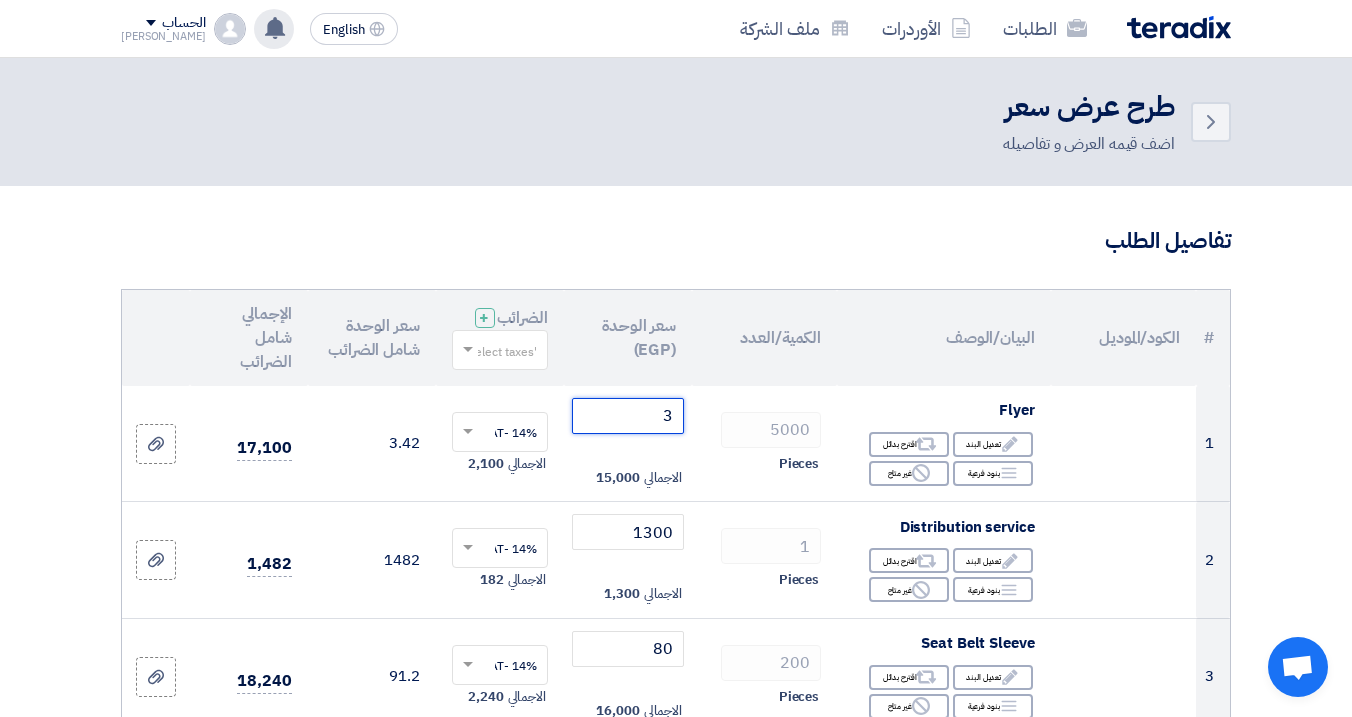 type on "3" 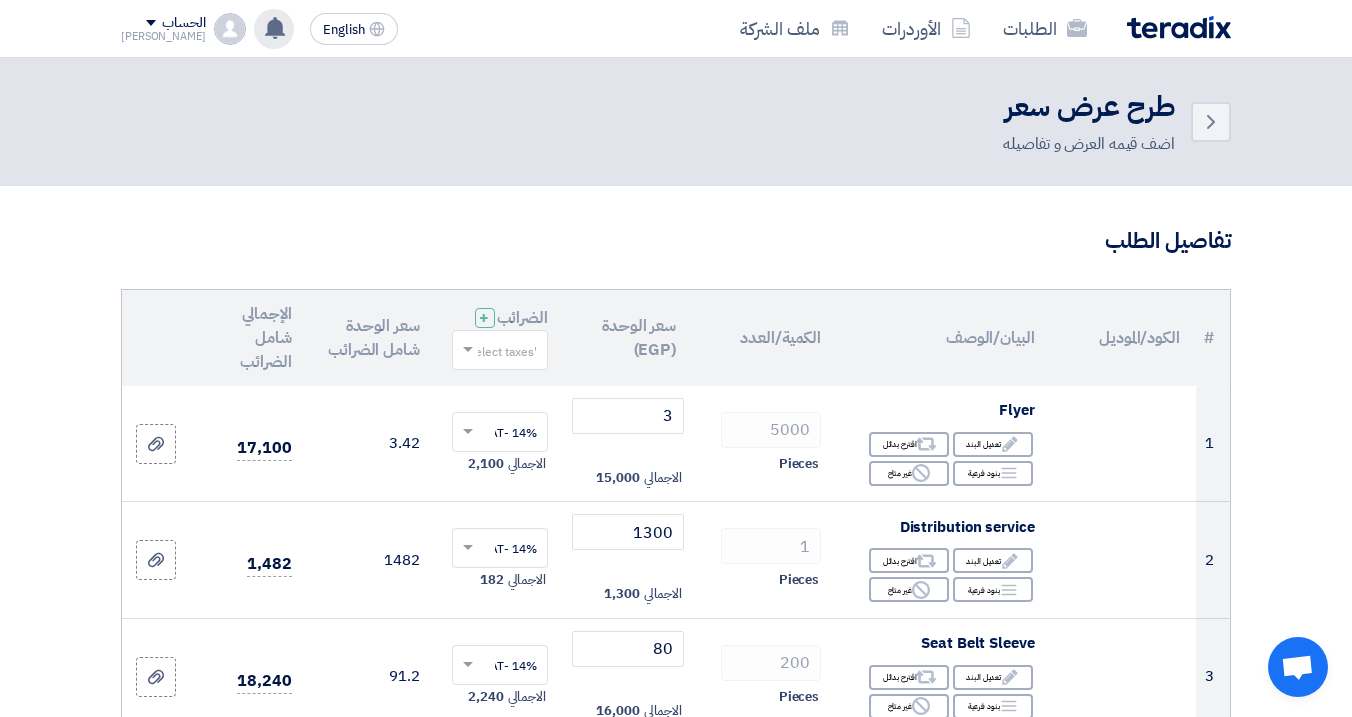 click on "تفاصيل الطلب
#
الكود/الموديل
البيان/الوصف
الكمية/العدد
سعر الوحدة (EGP)
الضرائب
+
'Select taxes...
1 Flyer Edit" 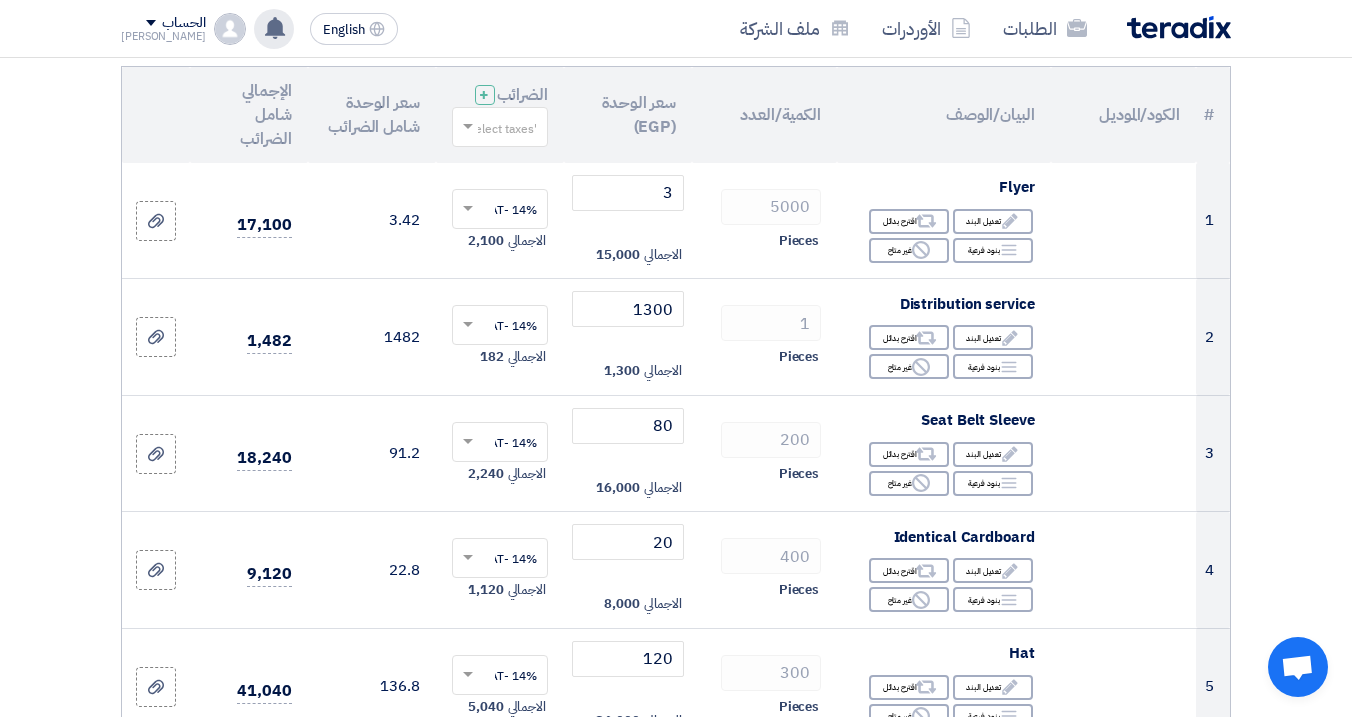 scroll, scrollTop: 244, scrollLeft: 0, axis: vertical 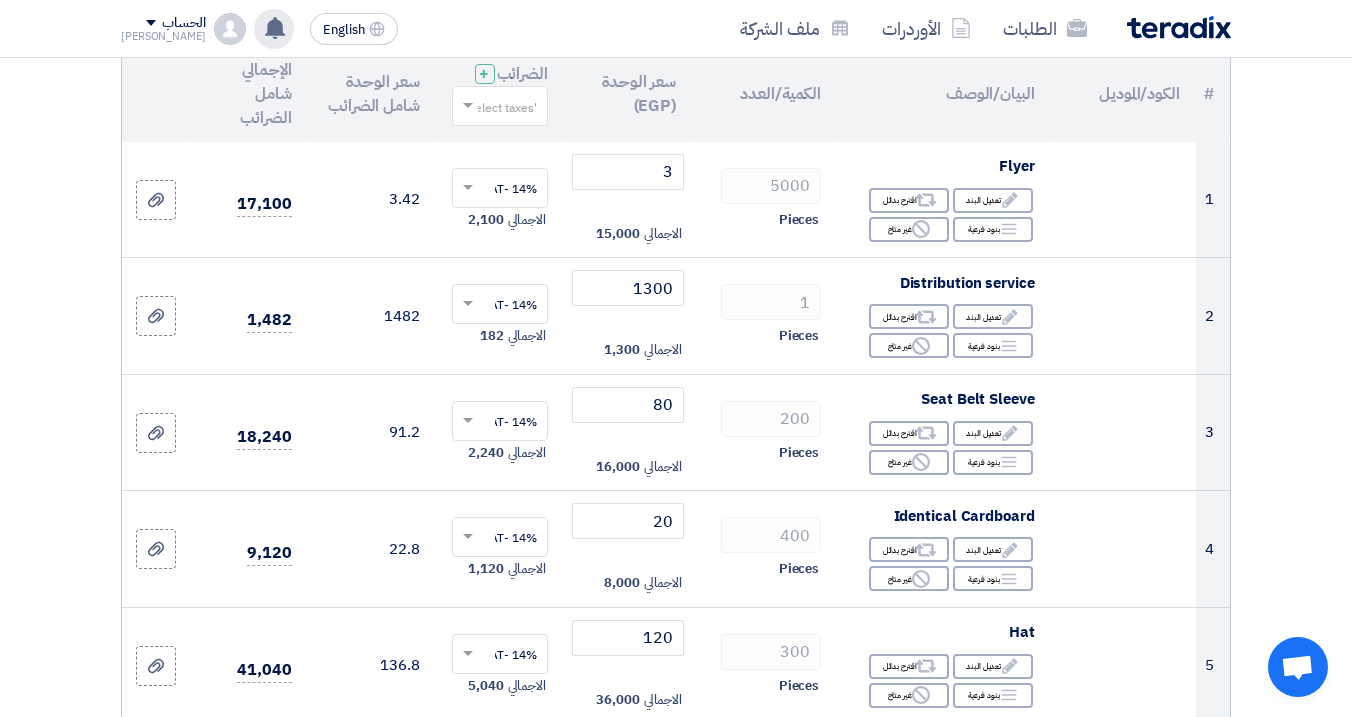 click on "تفاصيل الطلب
#
الكود/الموديل
البيان/الوصف
الكمية/العدد
سعر الوحدة (EGP)
الضرائب
+
'Select taxes...
1 Flyer Edit" 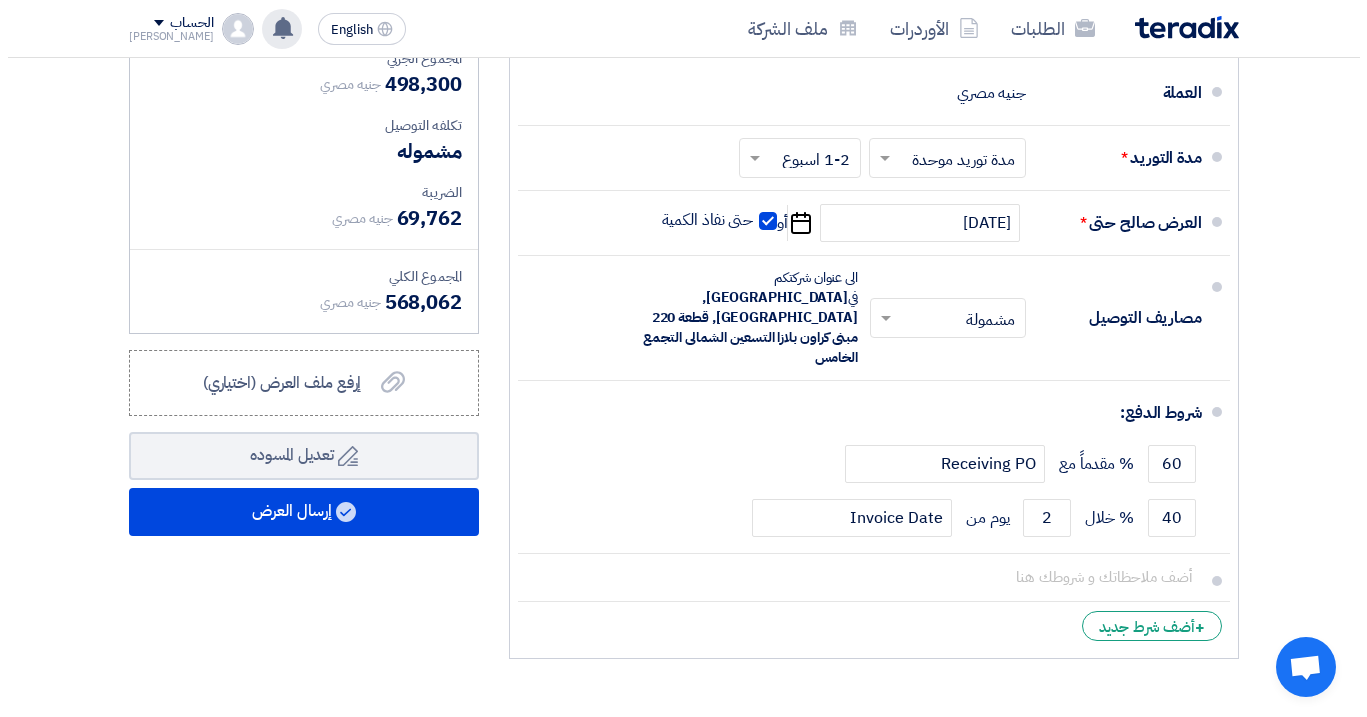 scroll, scrollTop: 2244, scrollLeft: 0, axis: vertical 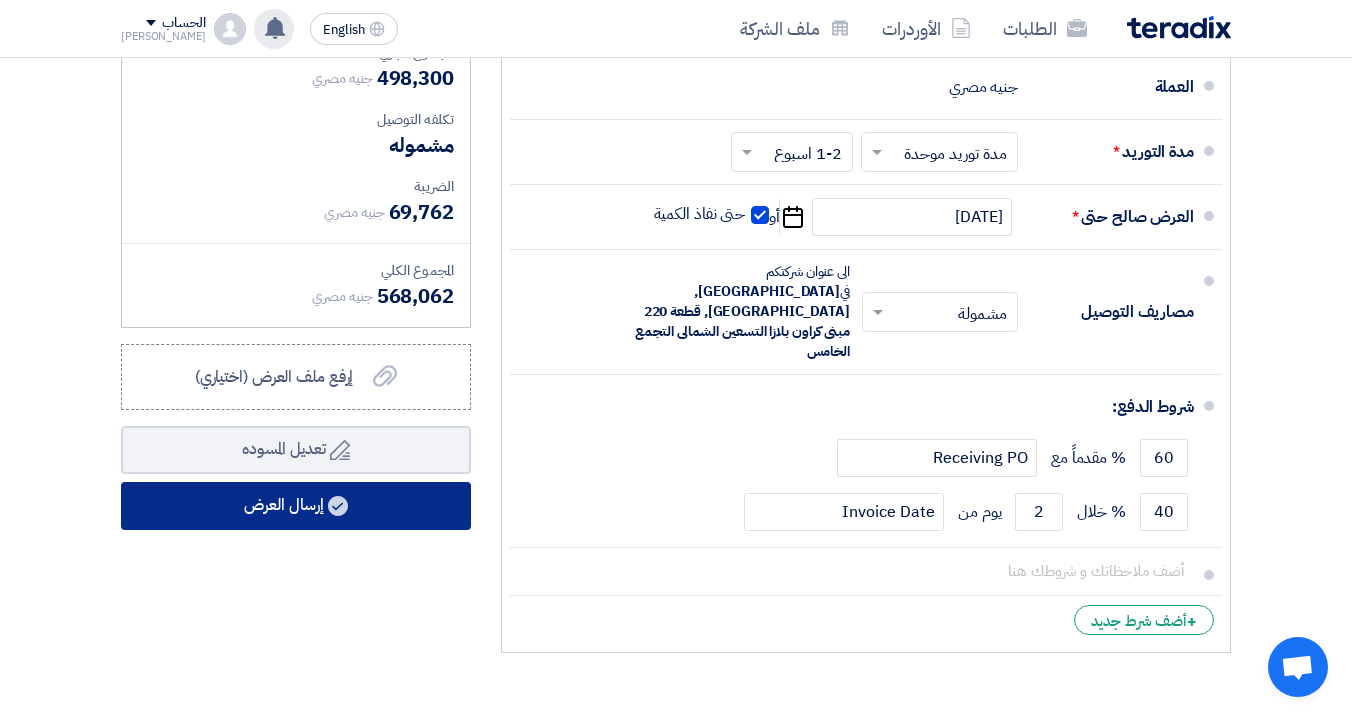 click 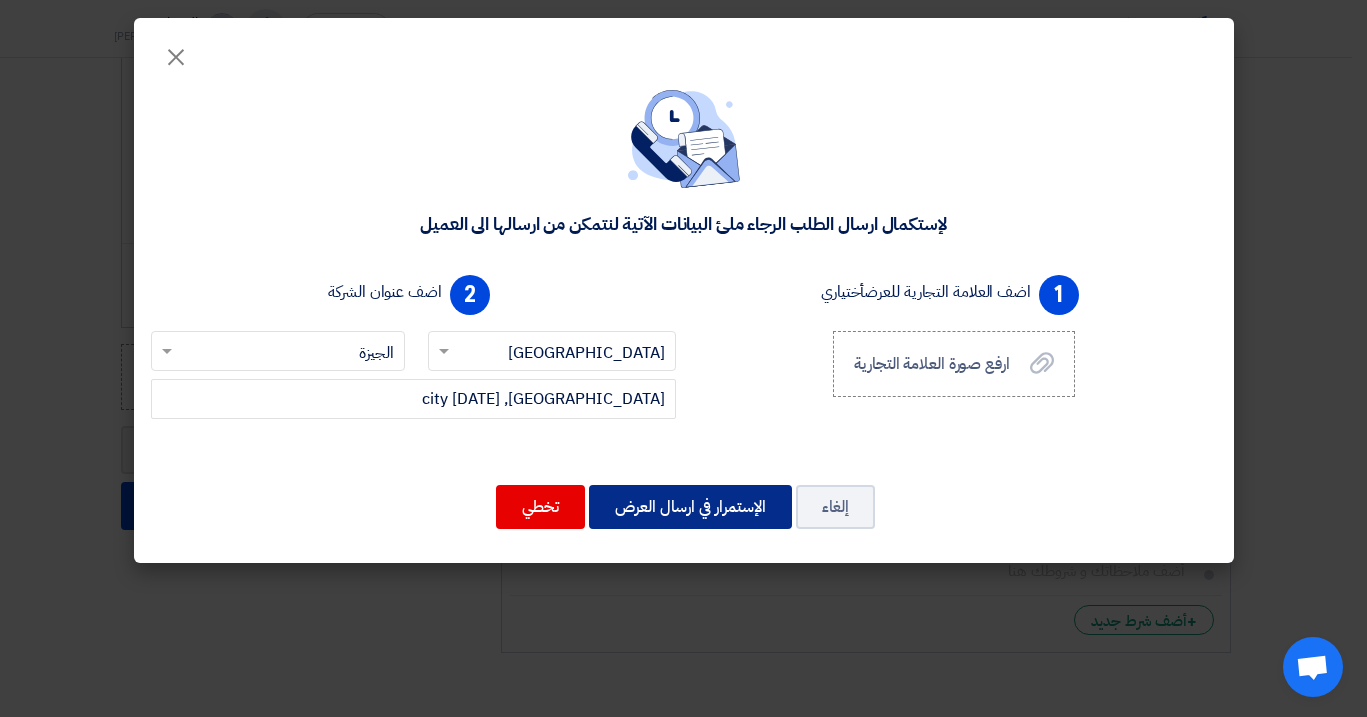 click on "الإستمرار في ارسال العرض" 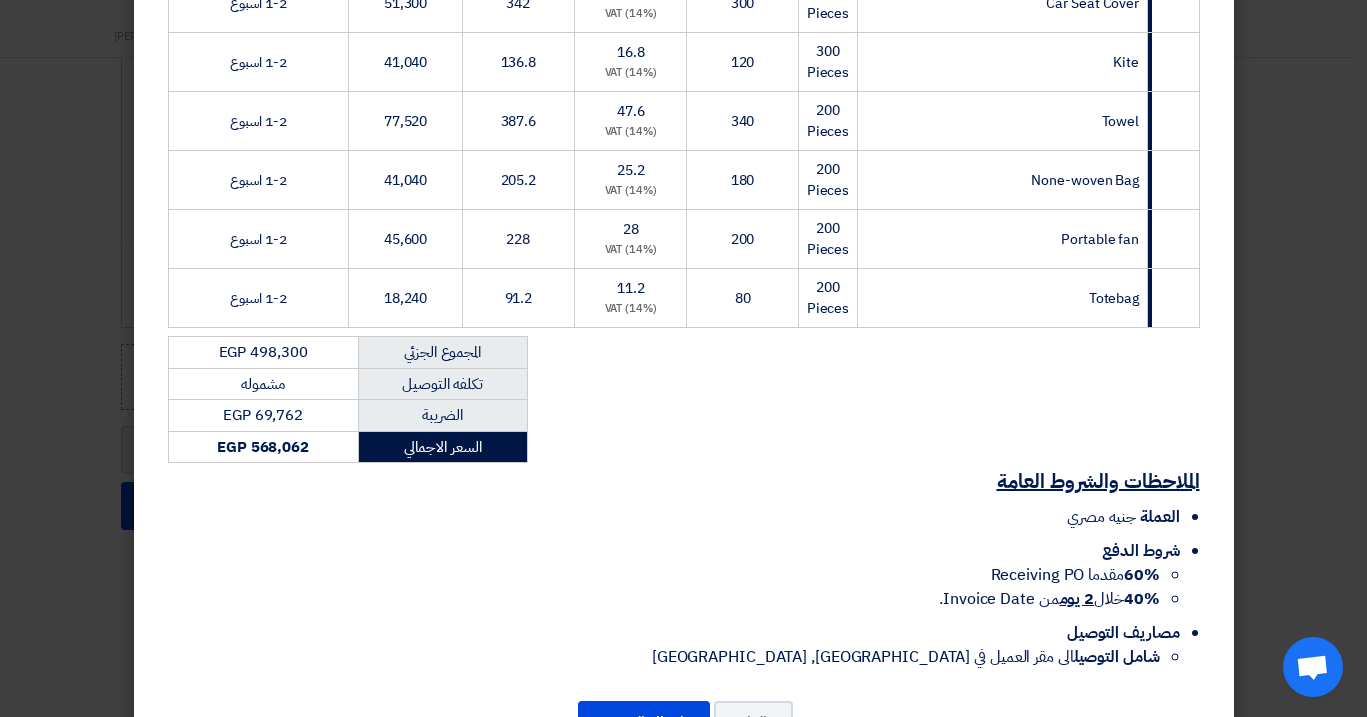 scroll, scrollTop: 1016, scrollLeft: 0, axis: vertical 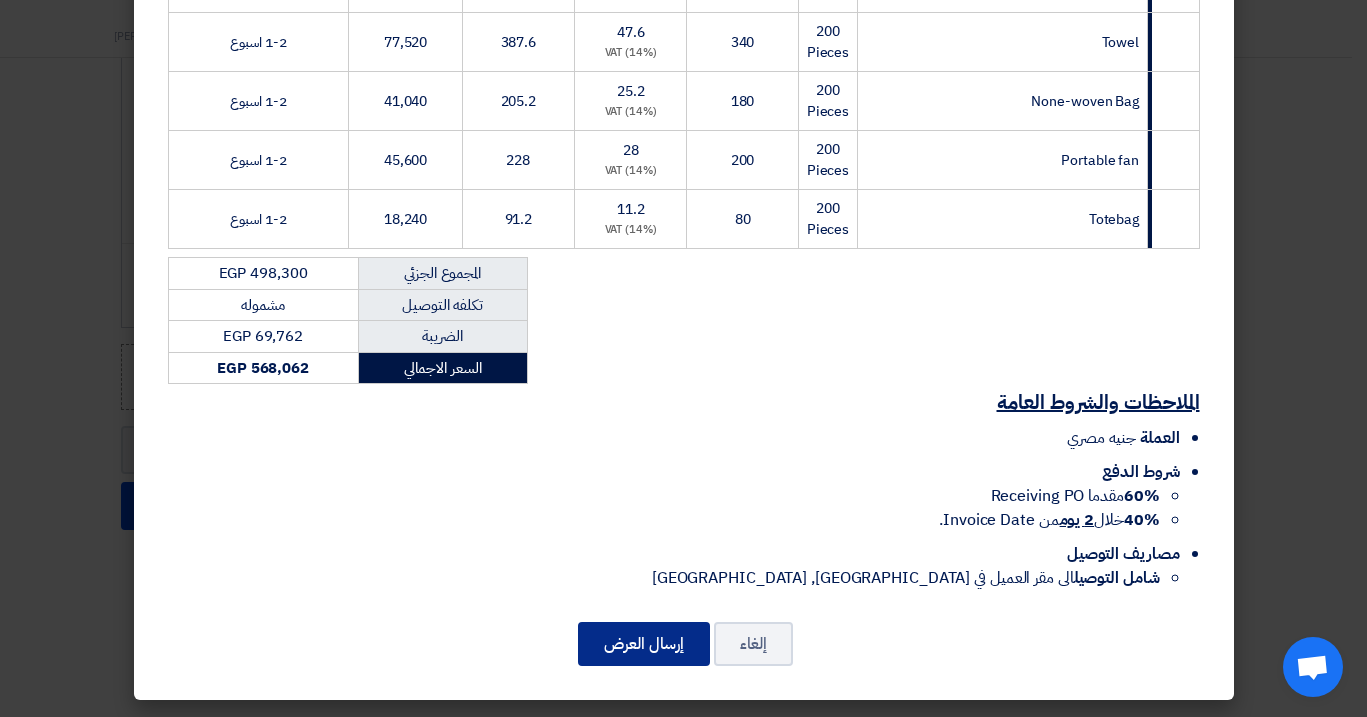 click on "إرسال العرض" 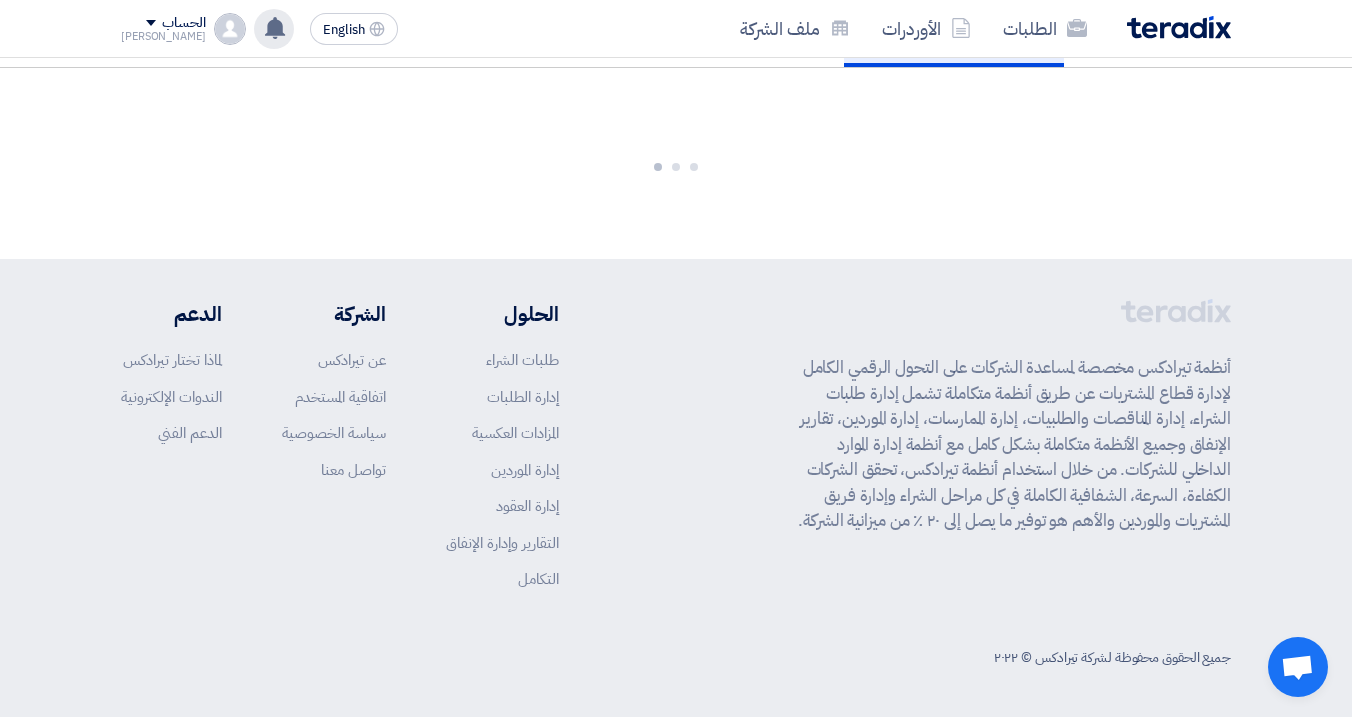 scroll, scrollTop: 2475, scrollLeft: 0, axis: vertical 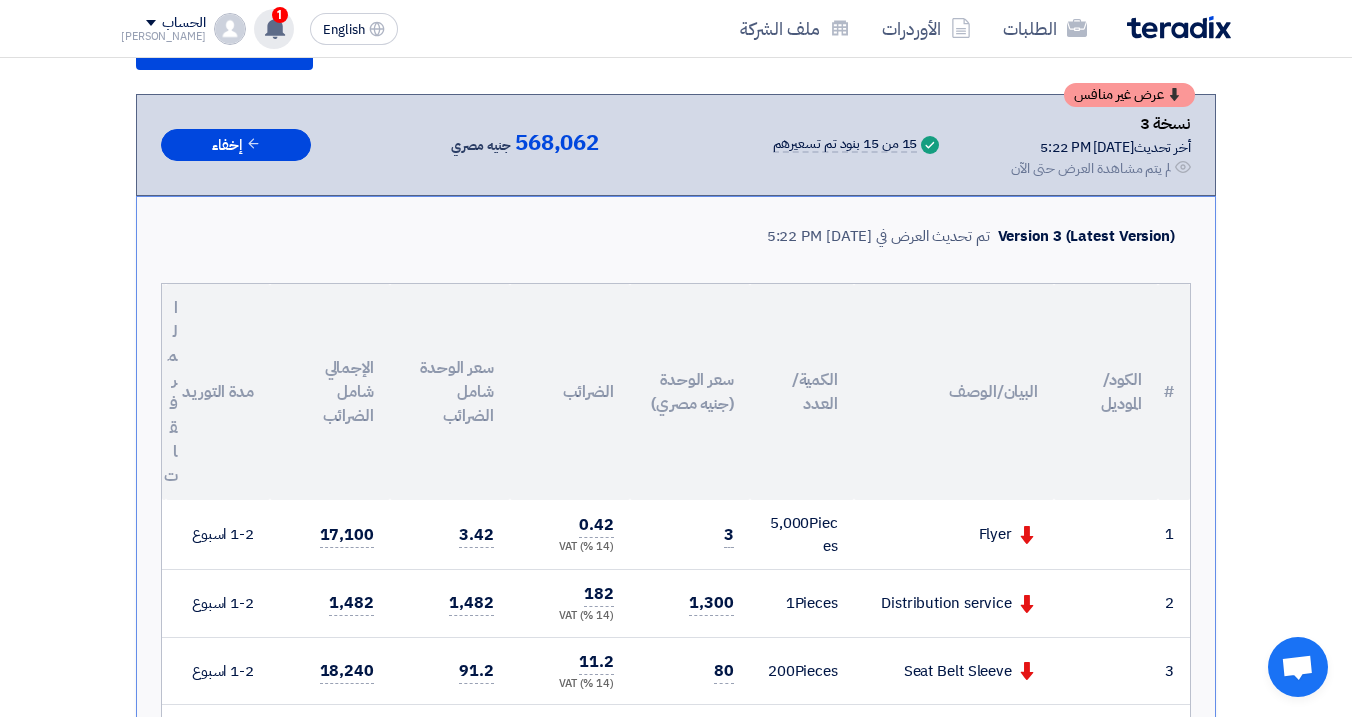 click 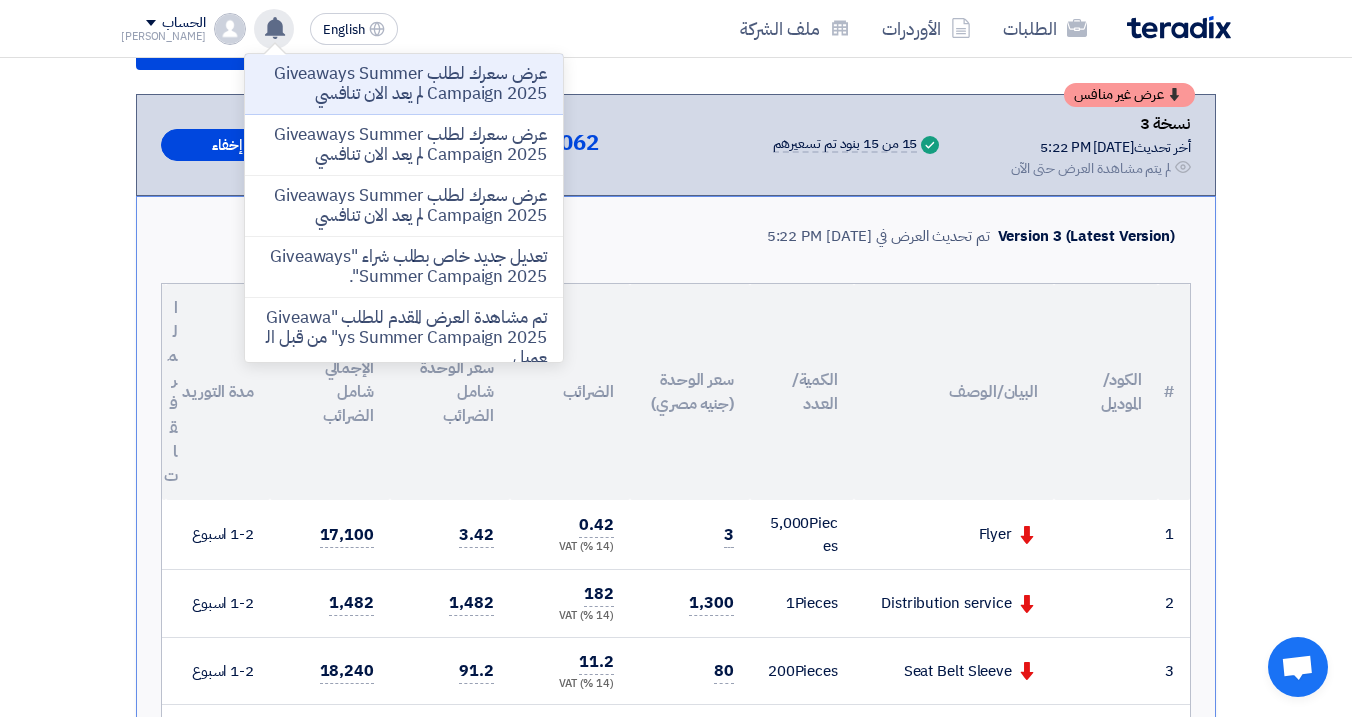 click 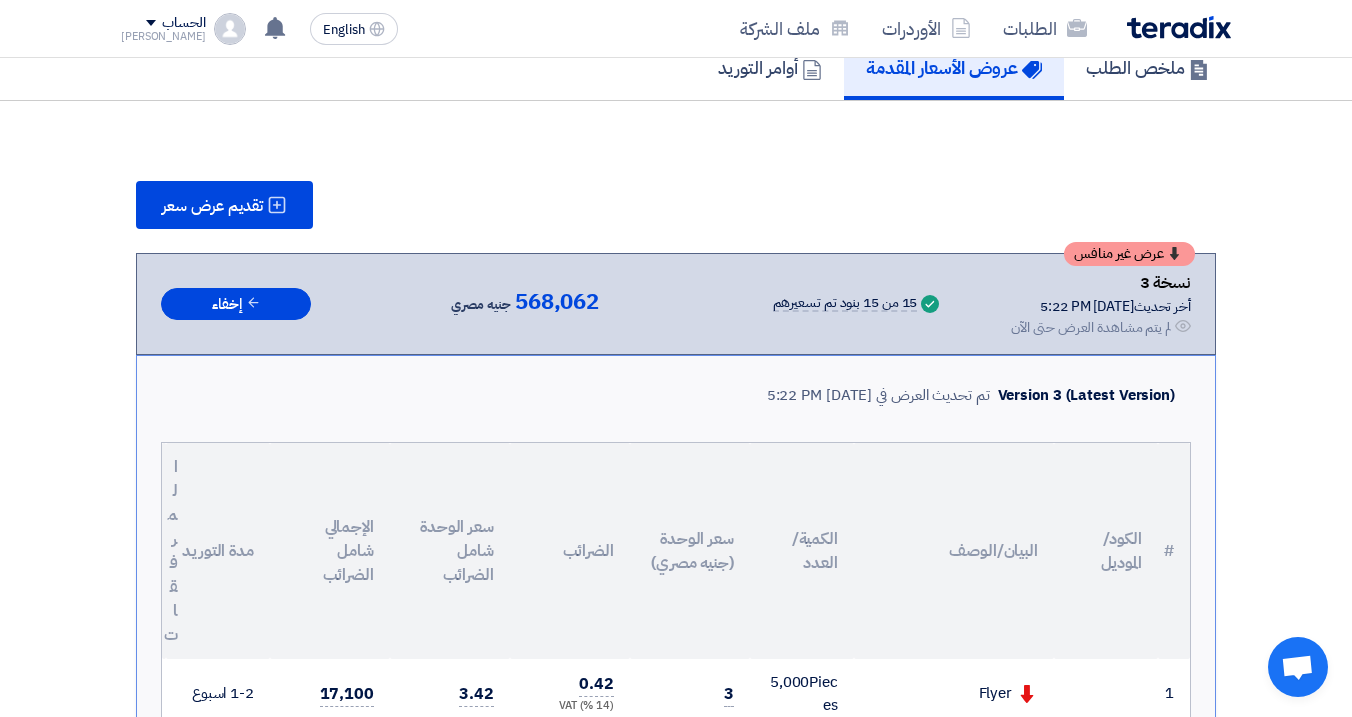 scroll, scrollTop: 243, scrollLeft: 0, axis: vertical 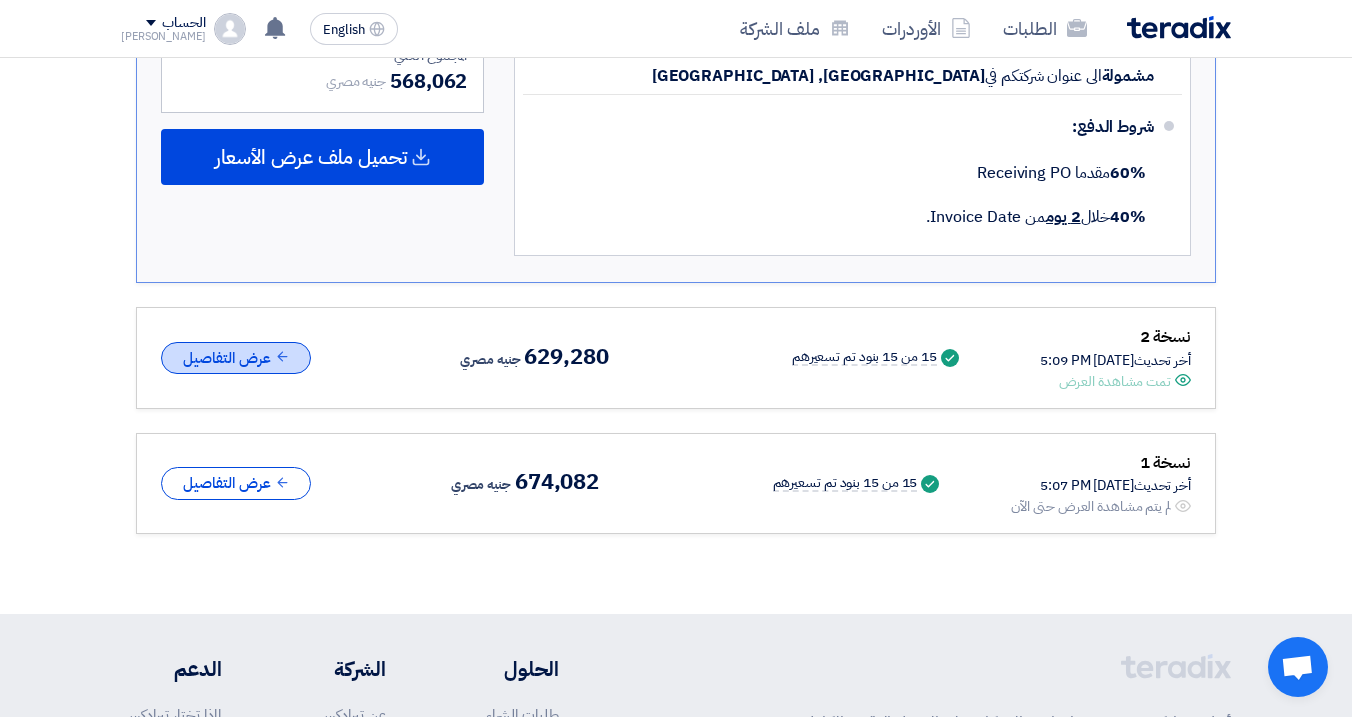 click on "عرض التفاصيل" at bounding box center [236, 358] 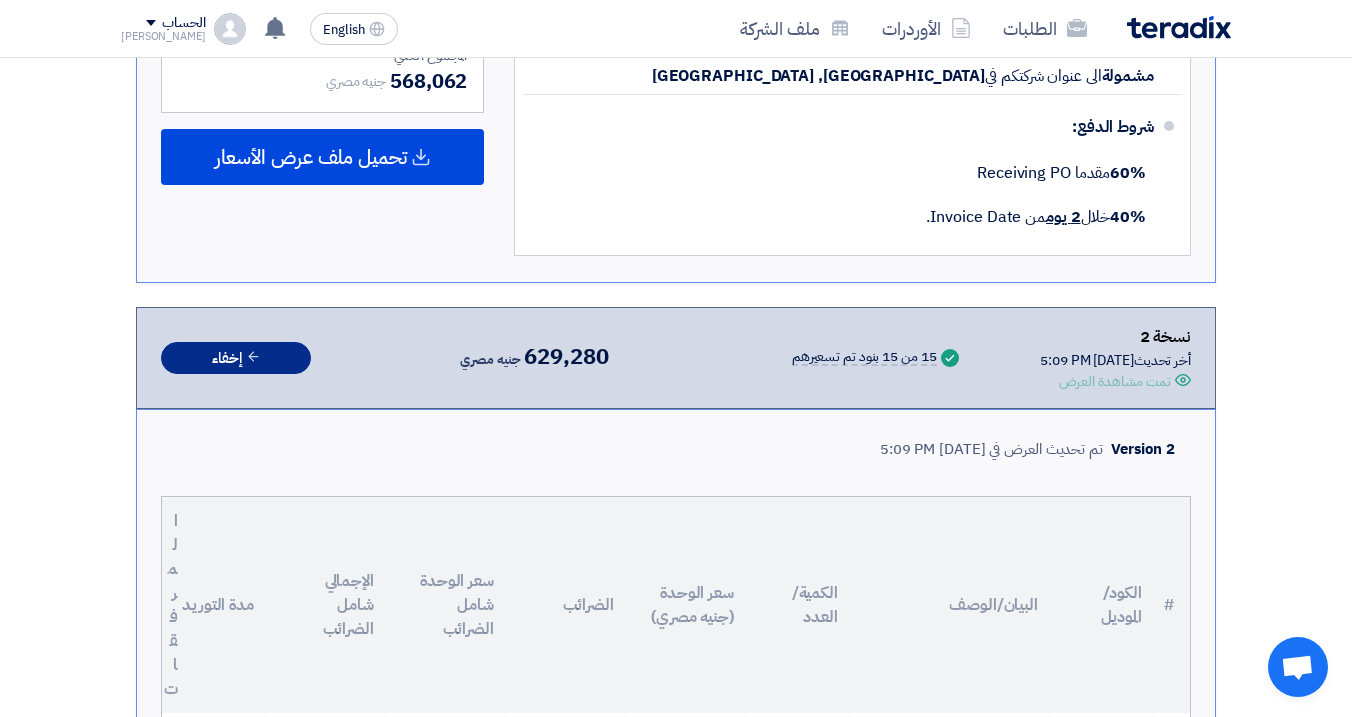 type 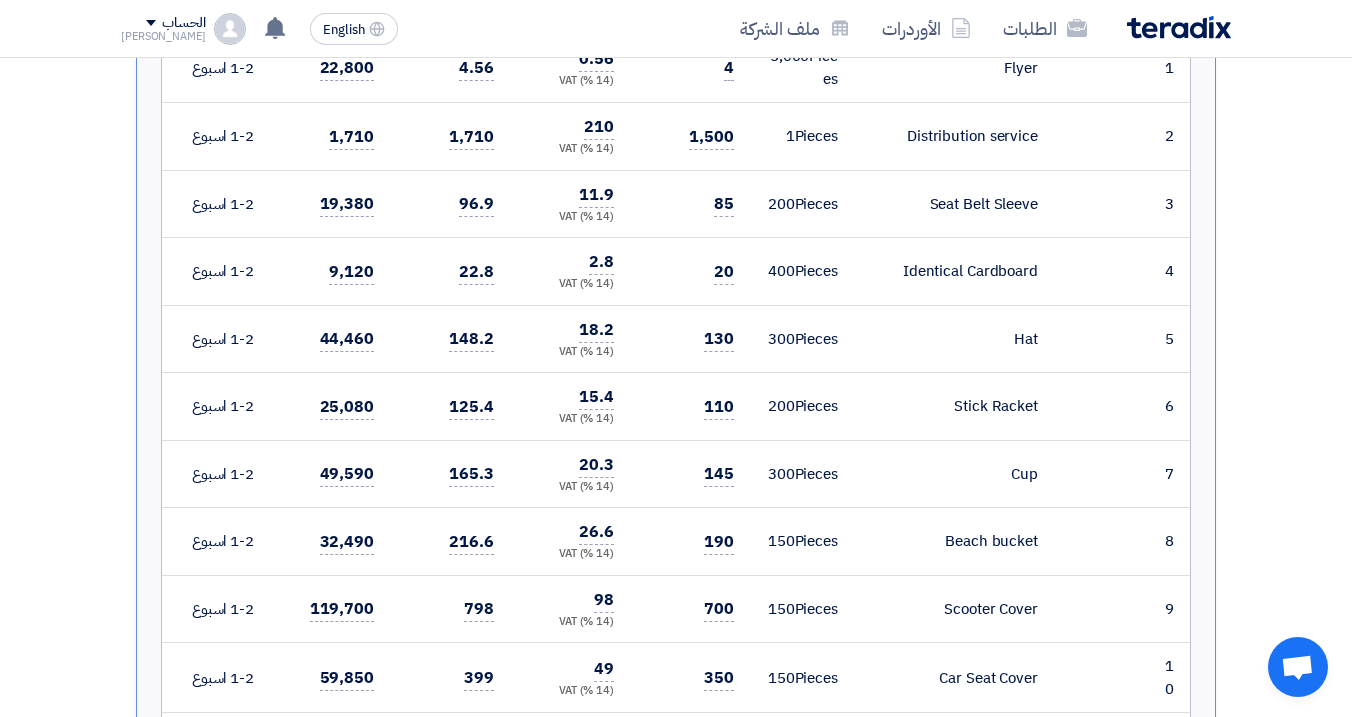 scroll, scrollTop: 2822, scrollLeft: 0, axis: vertical 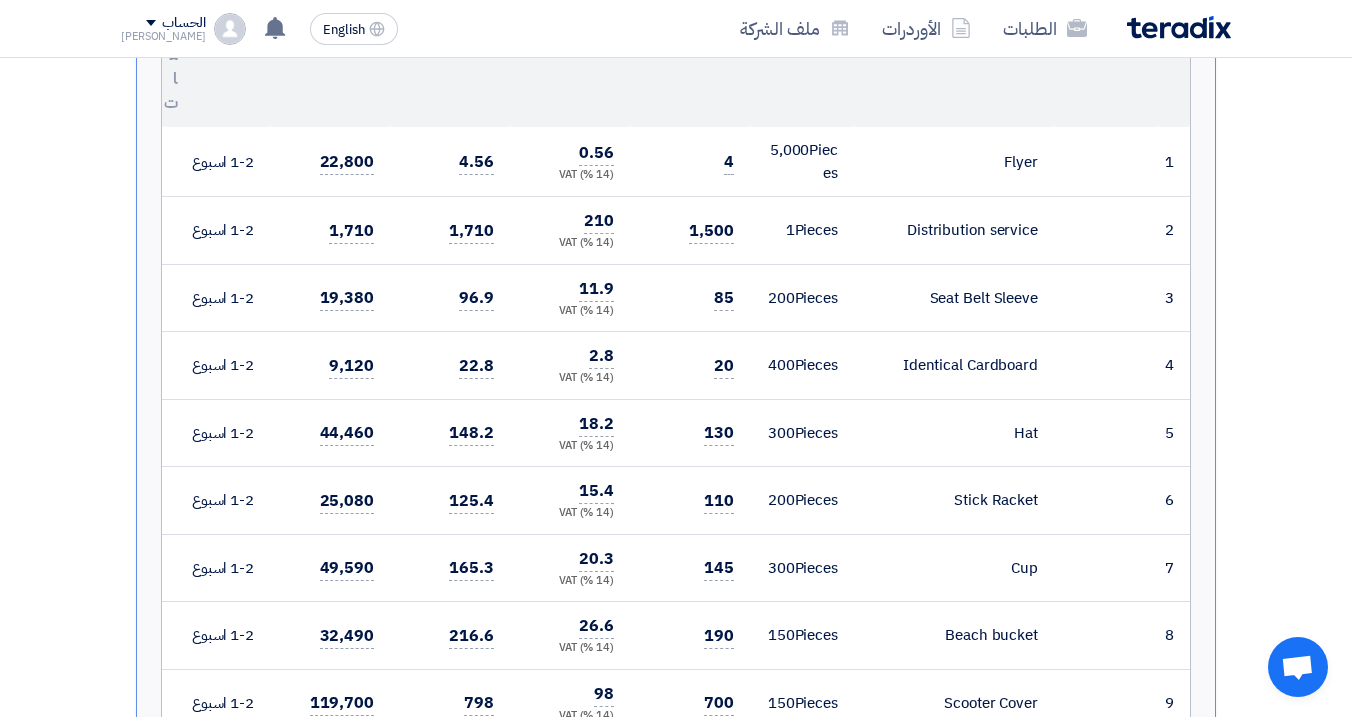 click 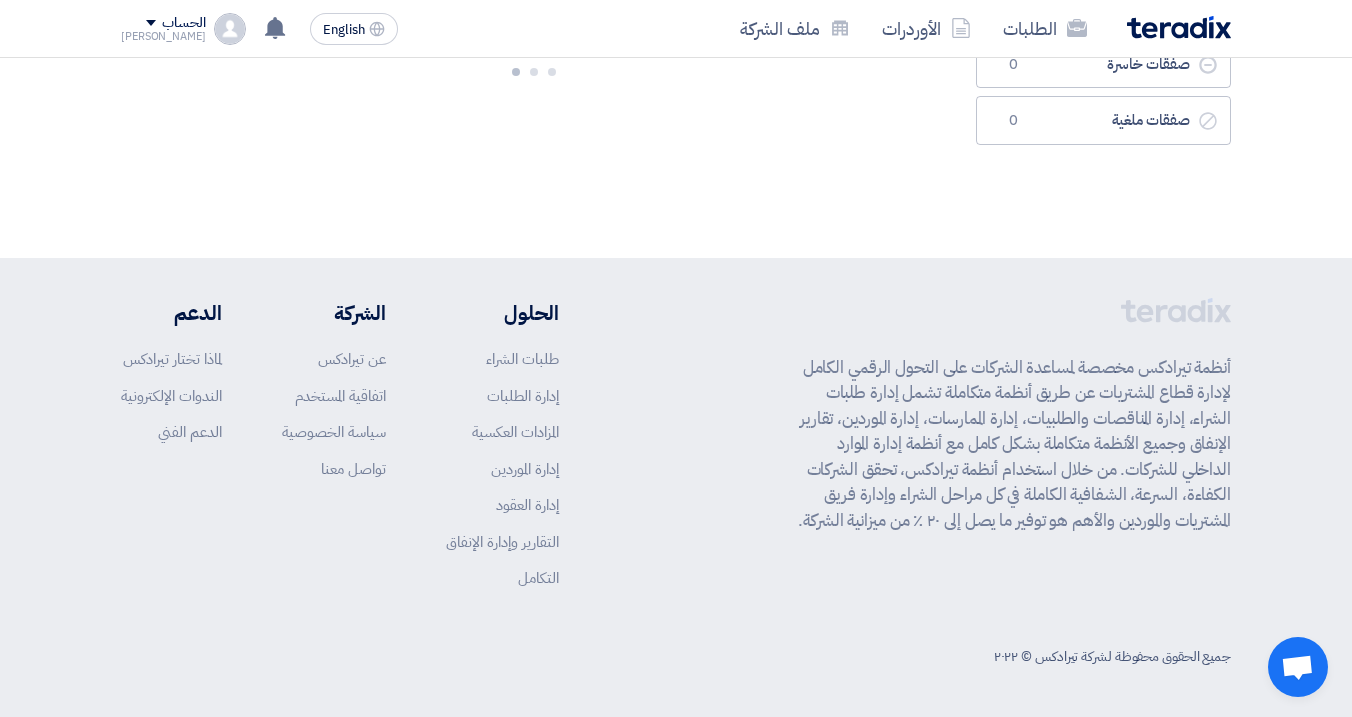 scroll, scrollTop: 0, scrollLeft: 0, axis: both 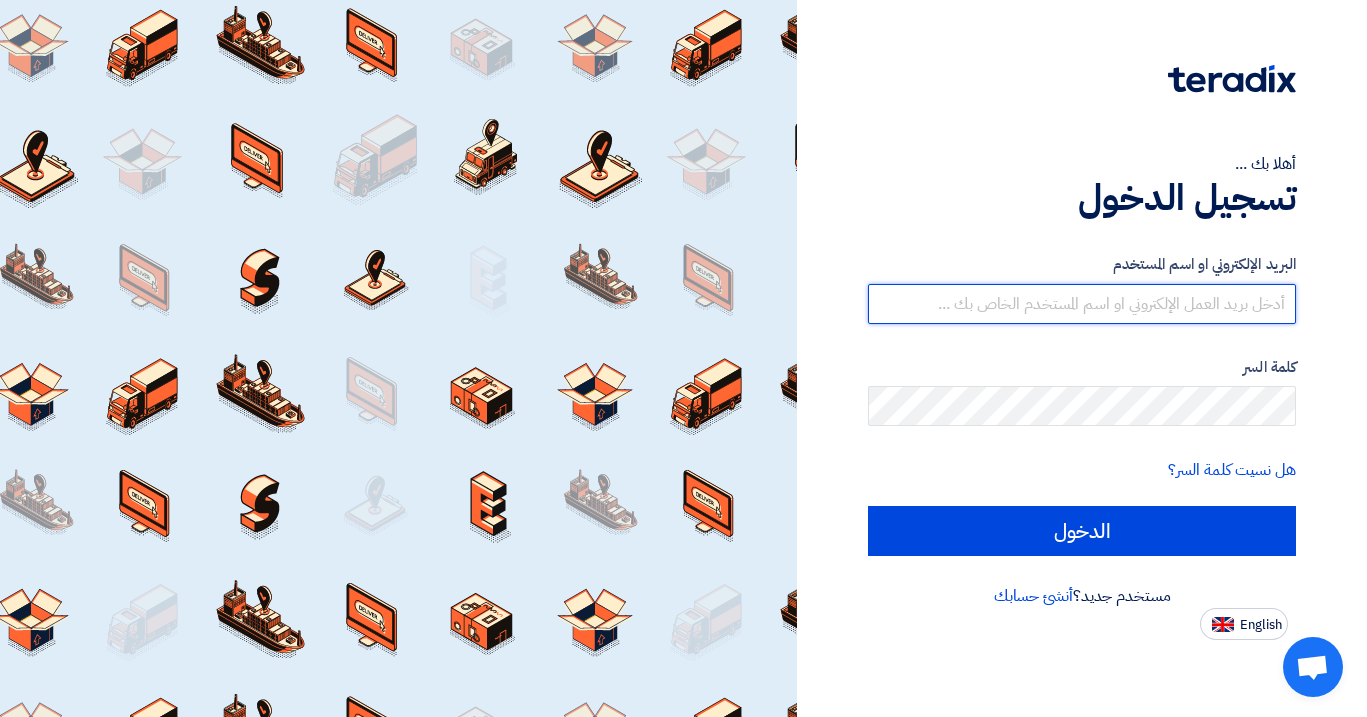 click at bounding box center [1082, 304] 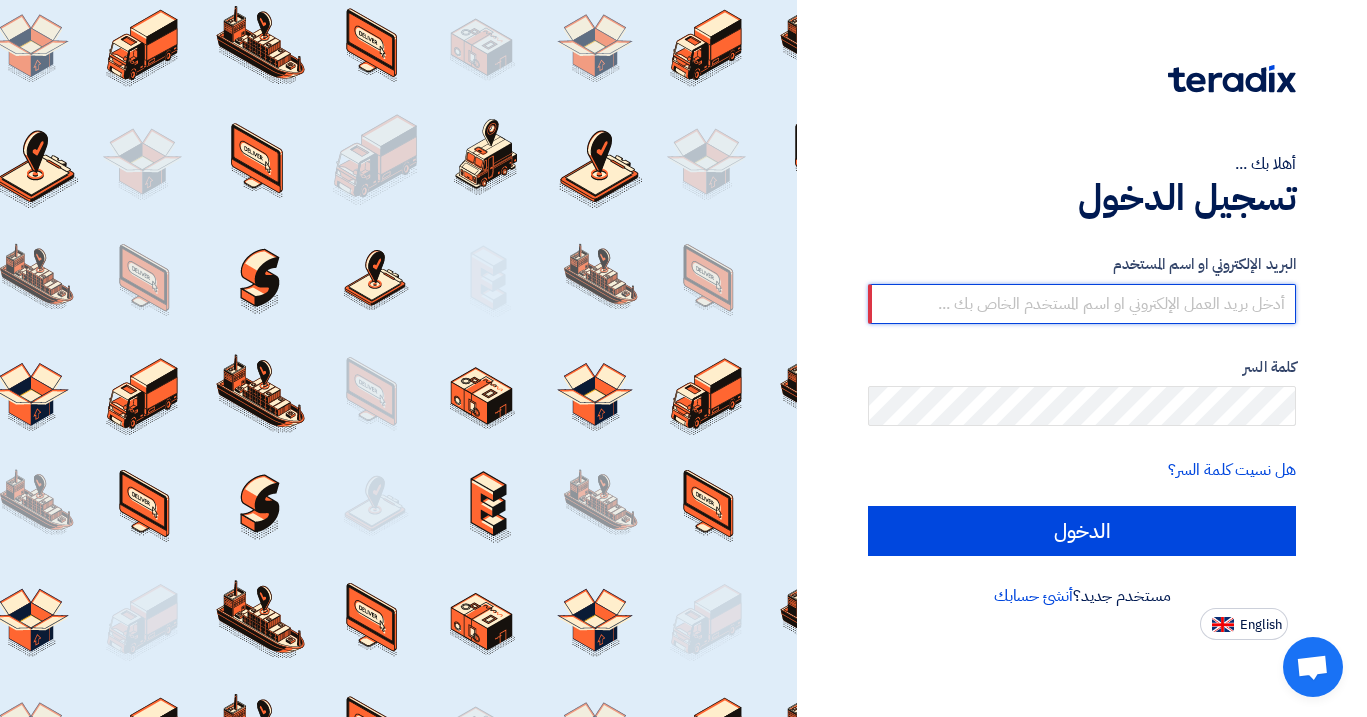 type on "[EMAIL_ADDRESS][DOMAIN_NAME]" 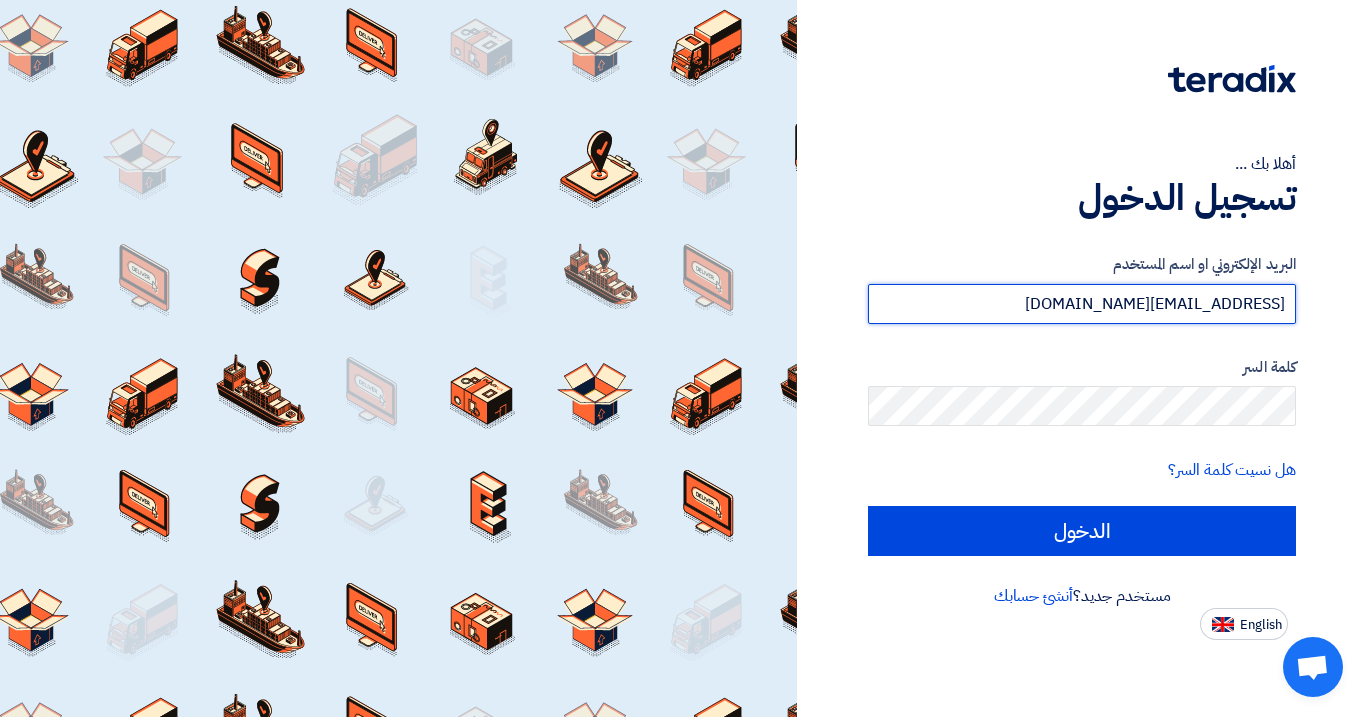 click on "الدخول" 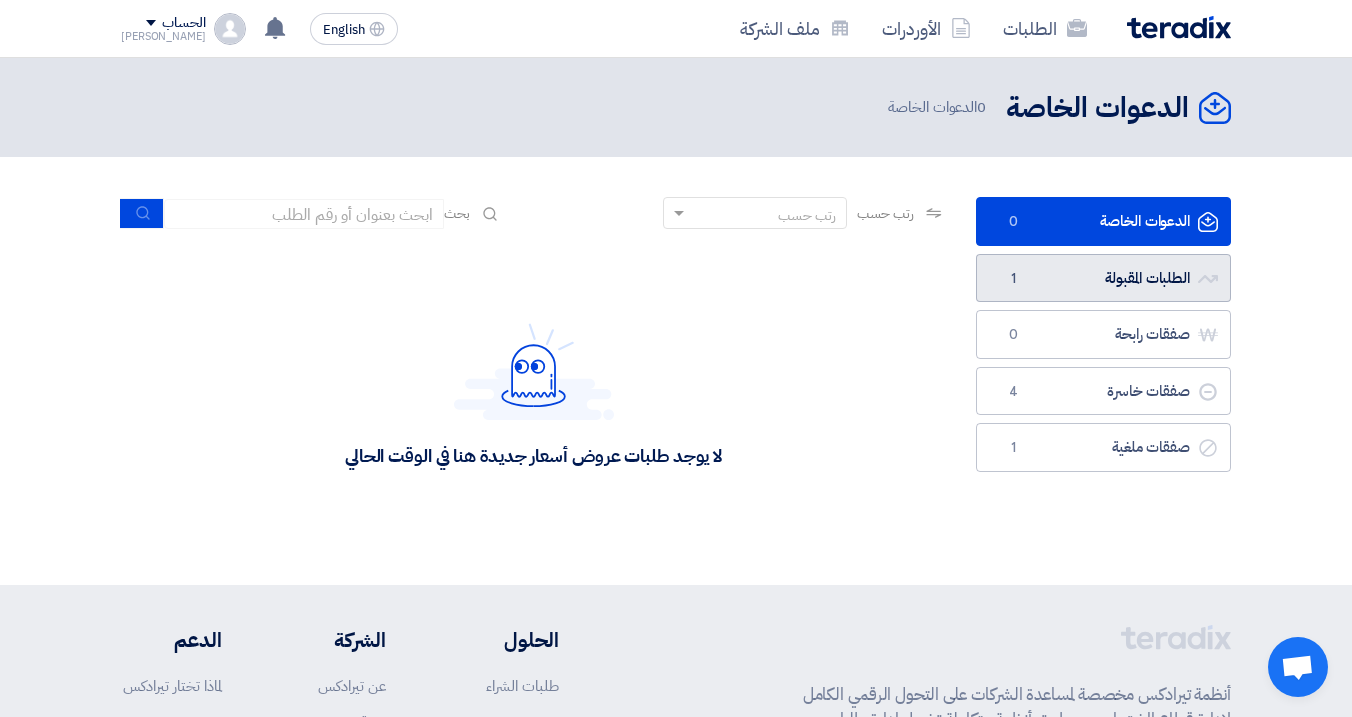 click on "الطلبات المقبولة
الطلبات المقبولة
1" 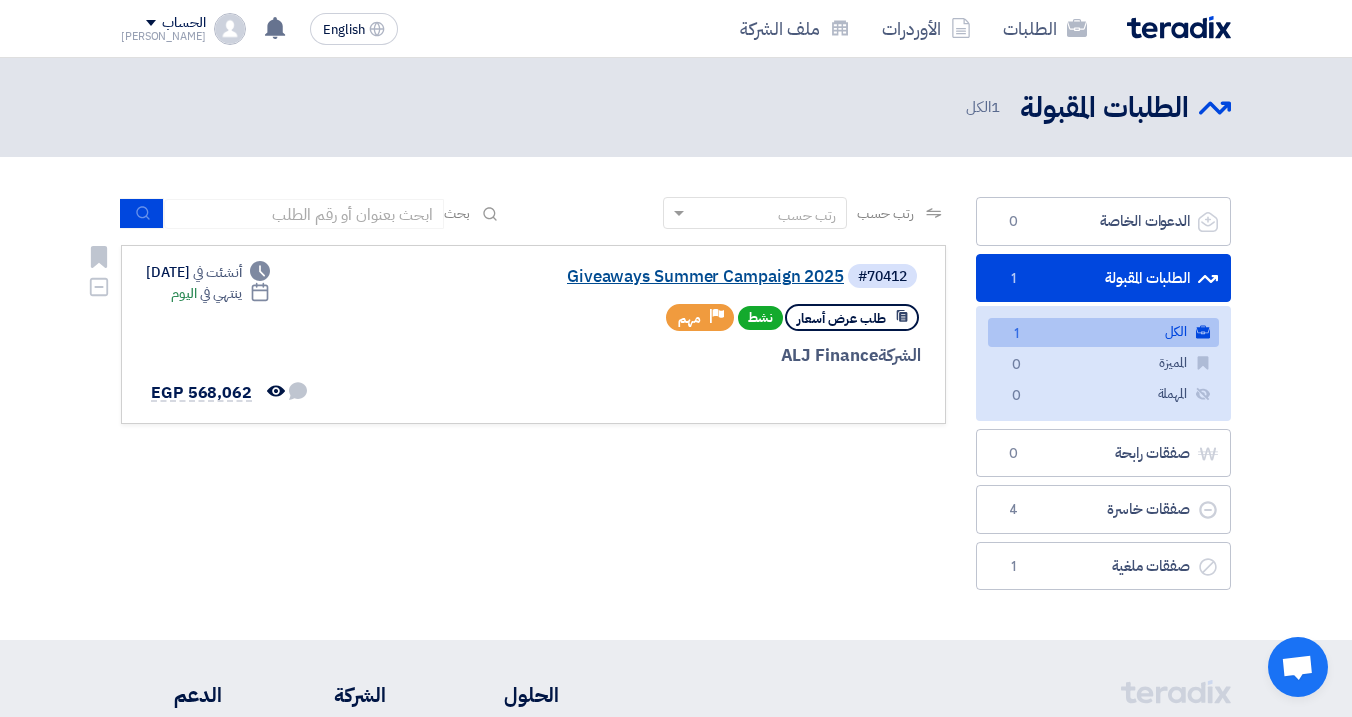 click on "Giveaways Summer Campaign 2025" 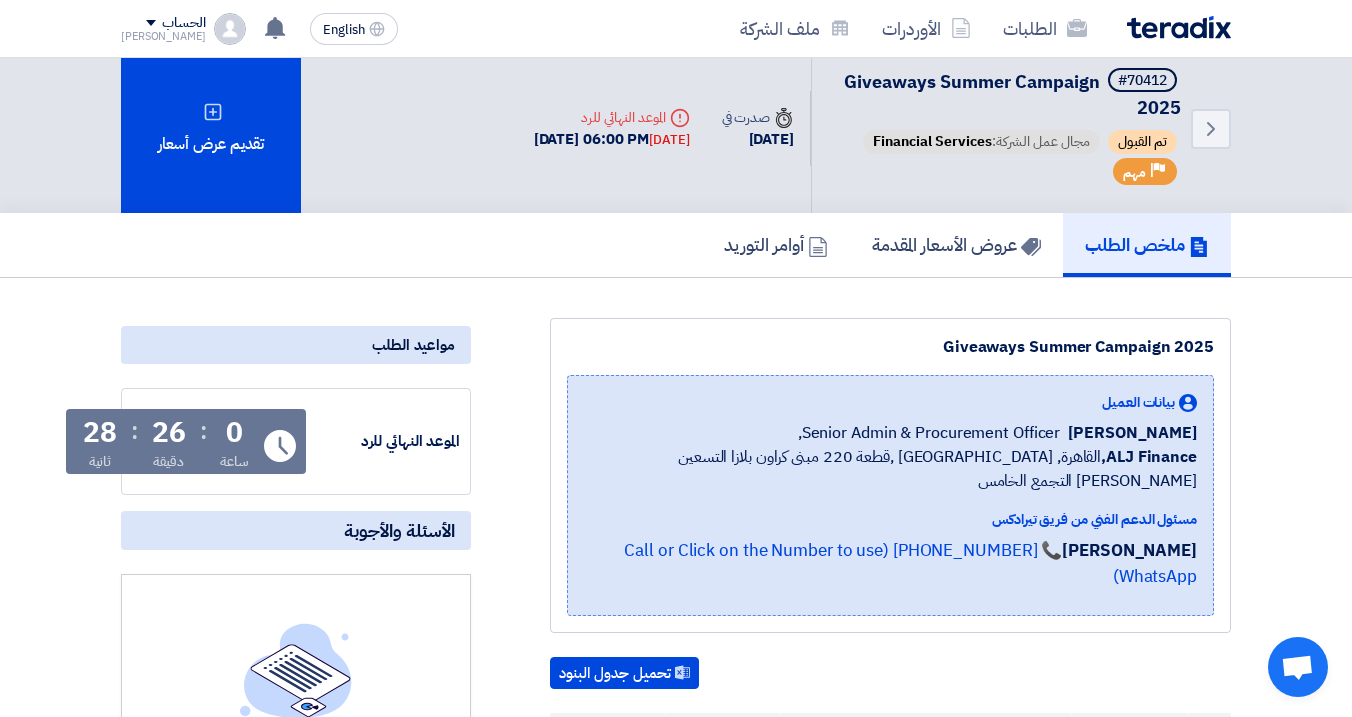 scroll, scrollTop: 0, scrollLeft: 0, axis: both 